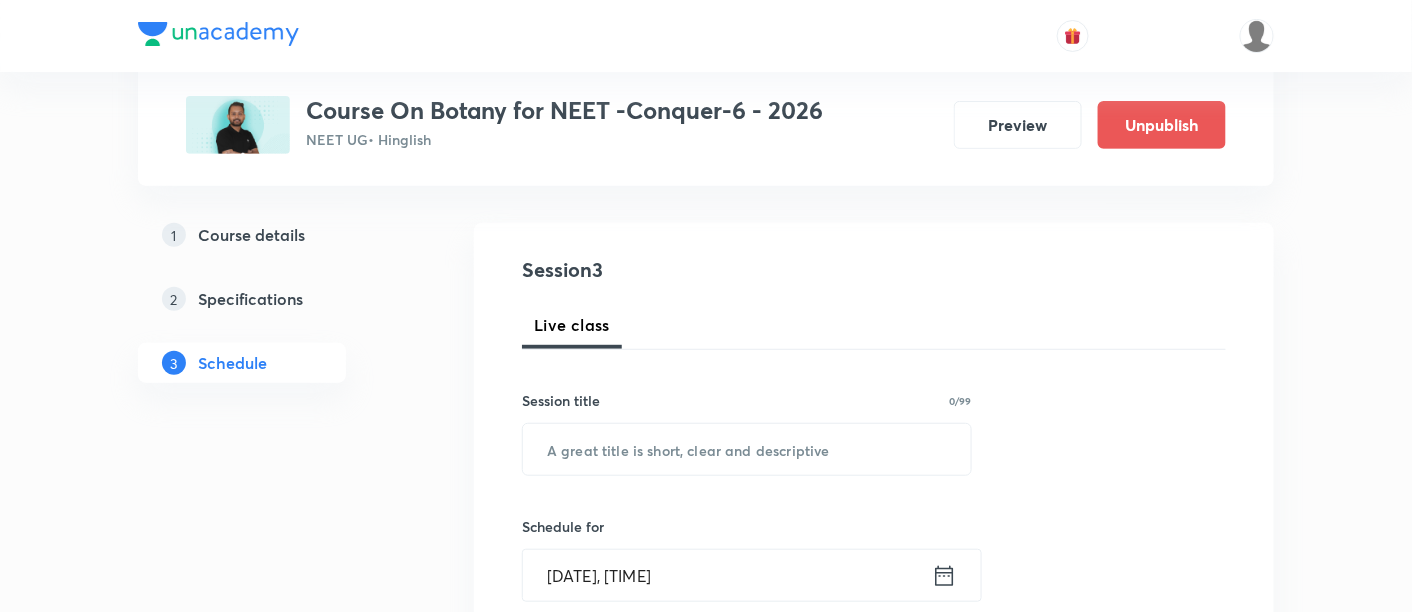 scroll, scrollTop: 177, scrollLeft: 0, axis: vertical 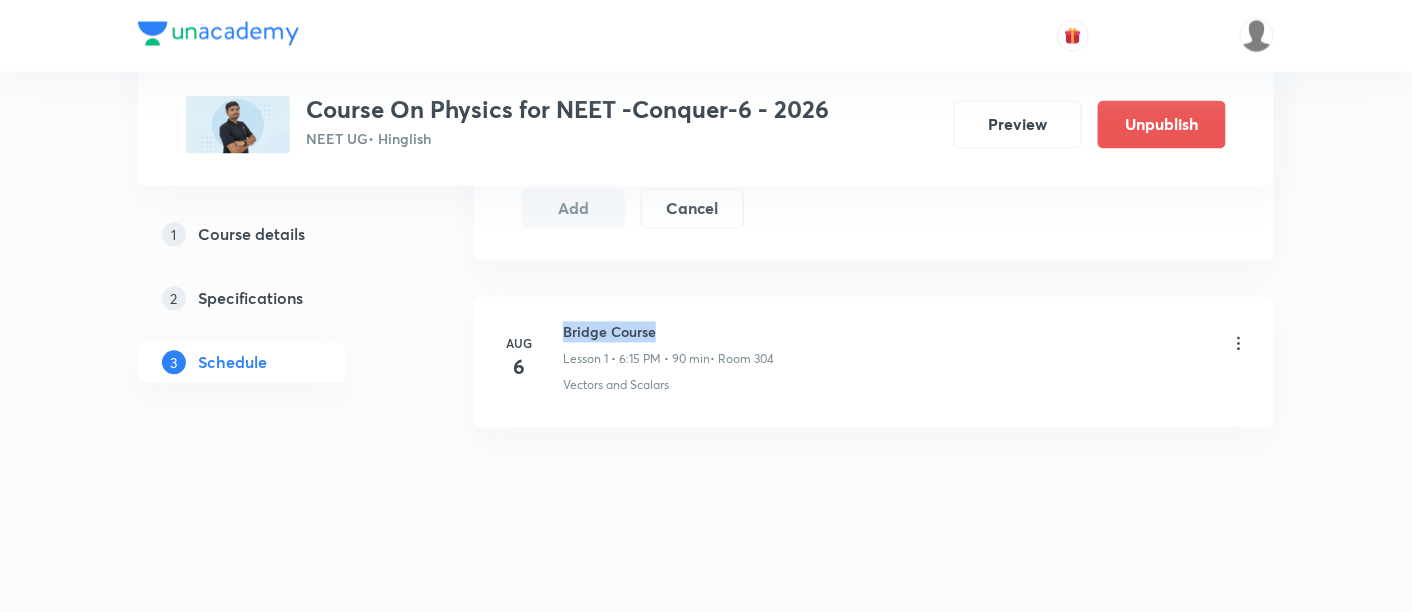 drag, startPoint x: 562, startPoint y: 324, endPoint x: 668, endPoint y: 324, distance: 106 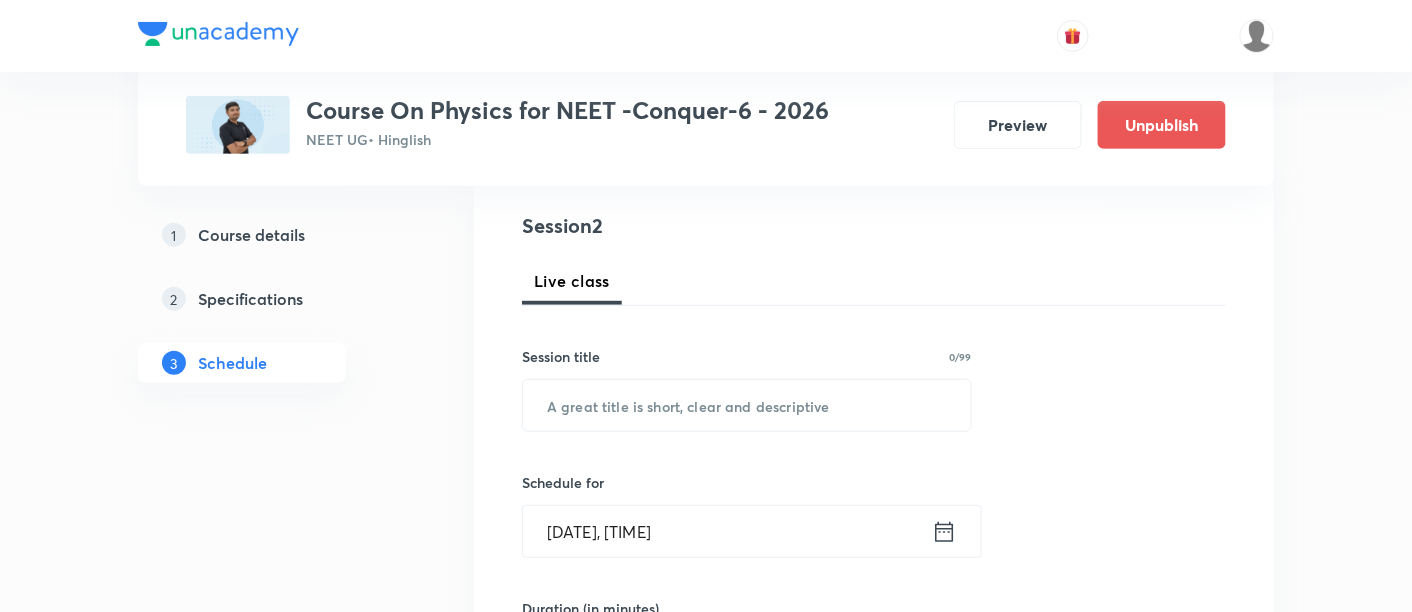 scroll, scrollTop: 225, scrollLeft: 0, axis: vertical 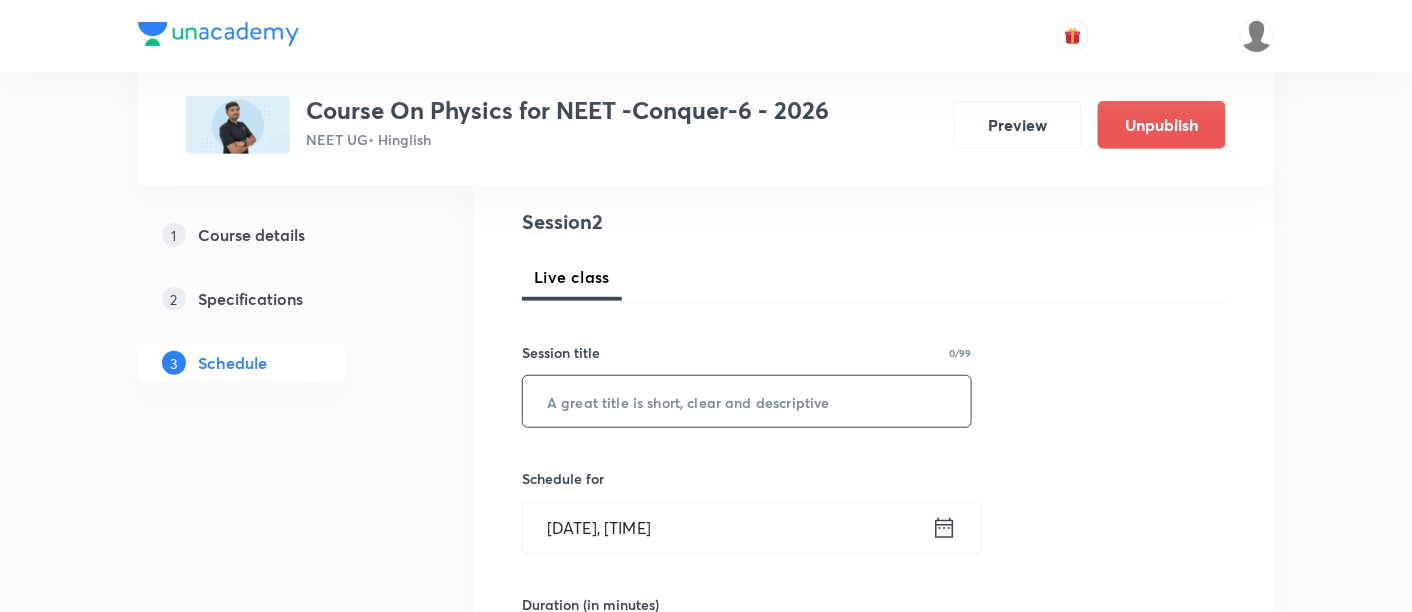 click at bounding box center (747, 401) 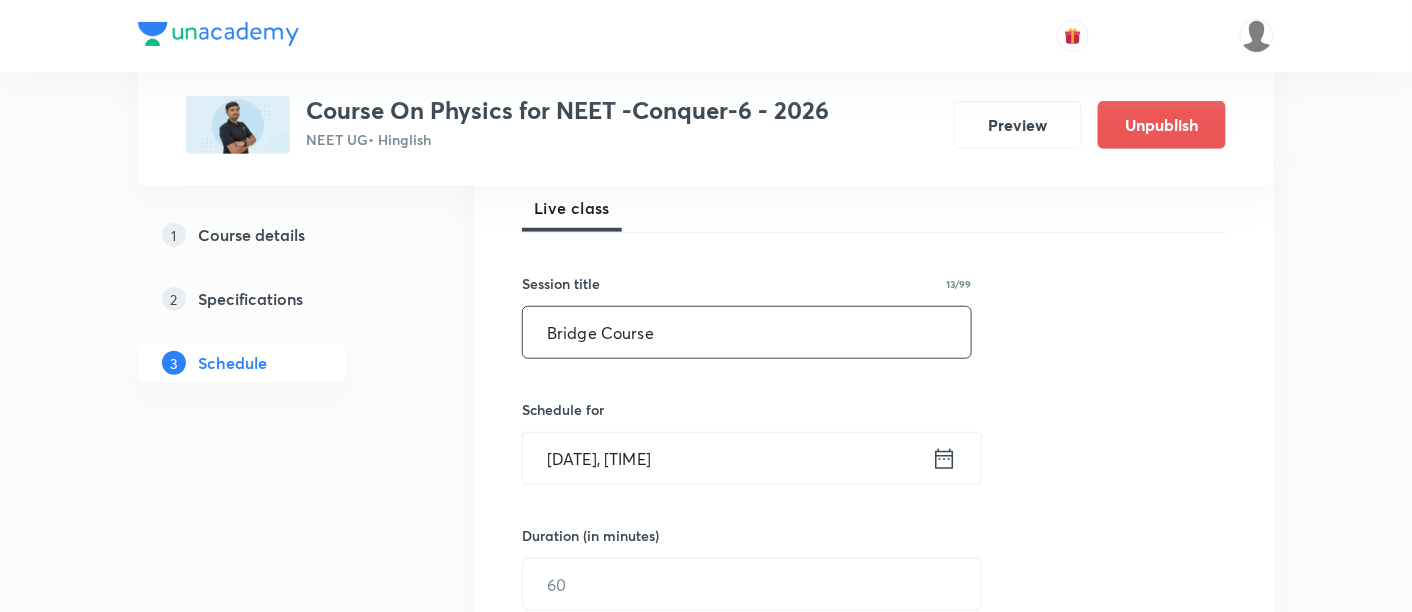 scroll, scrollTop: 303, scrollLeft: 0, axis: vertical 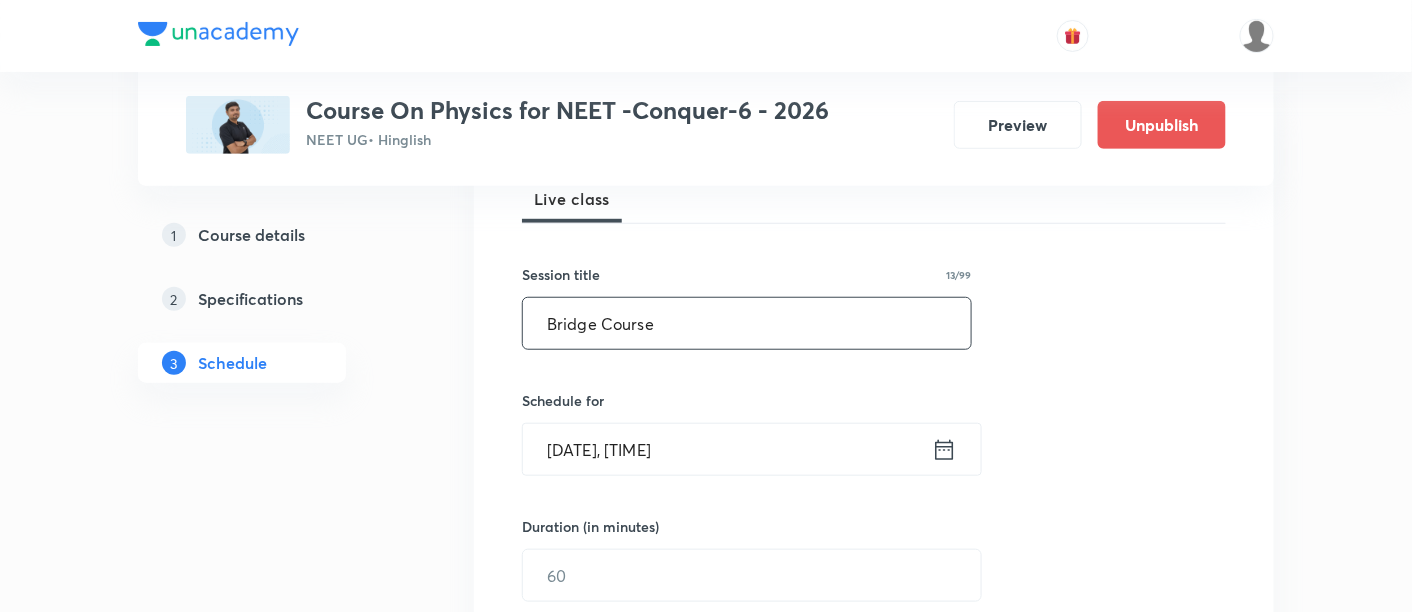 type on "Bridge Course" 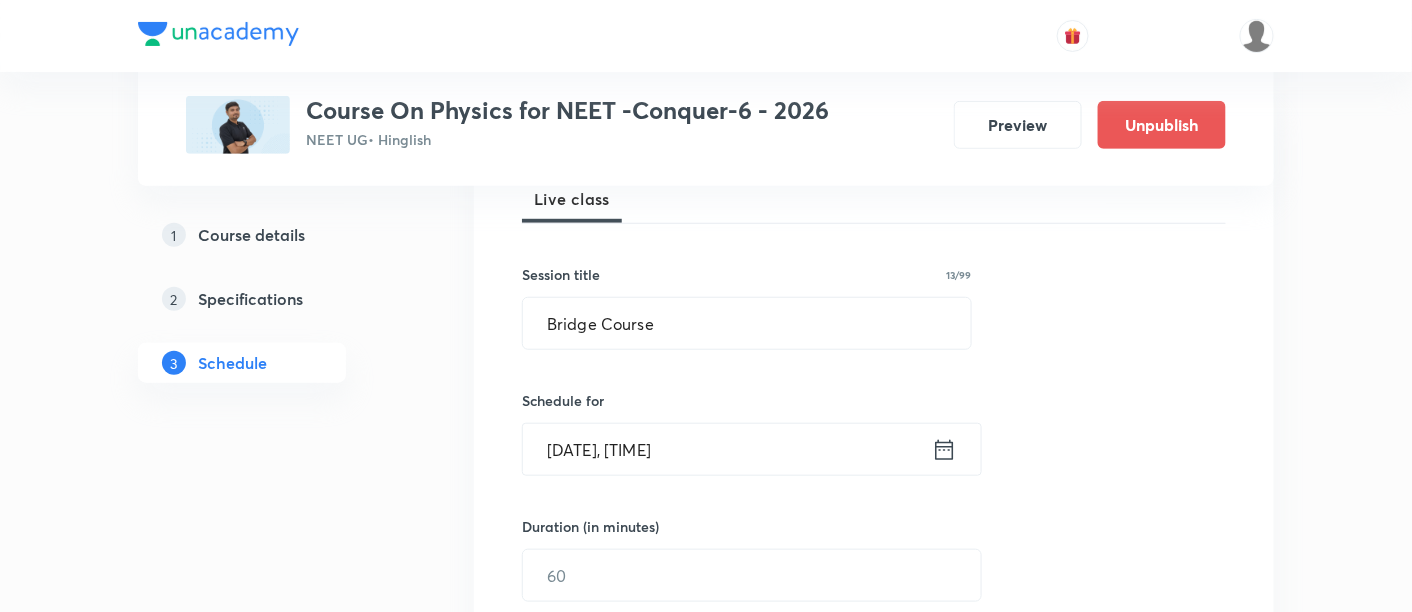 click 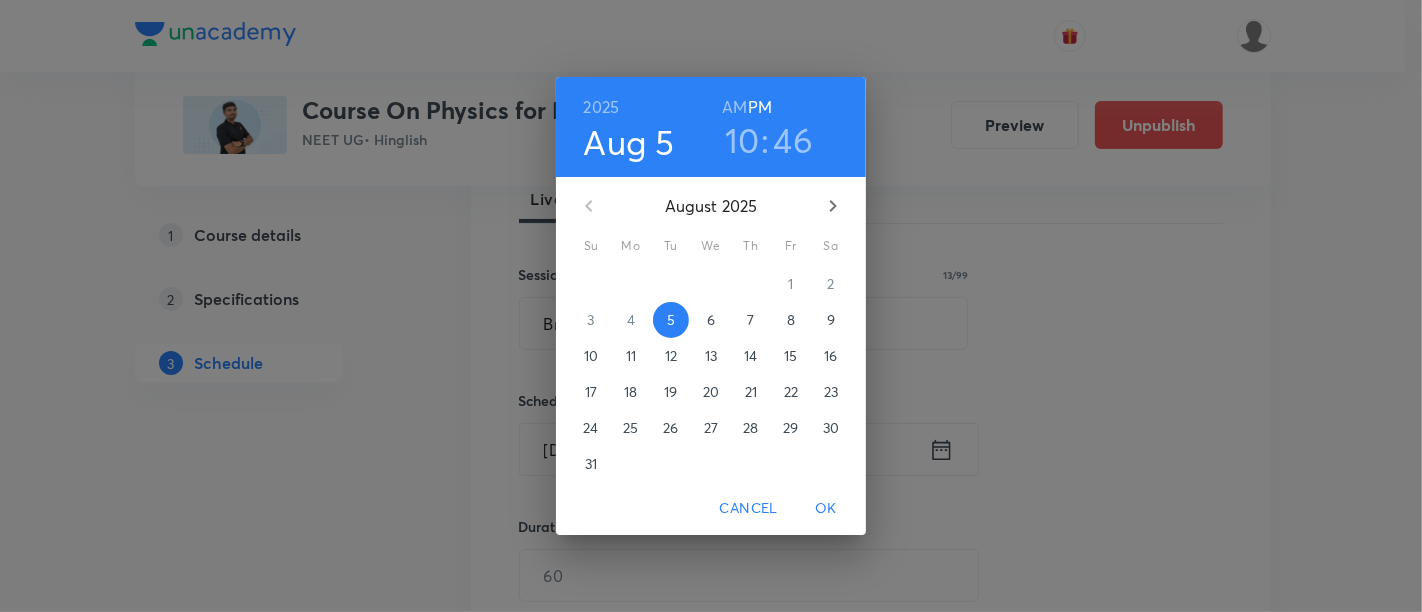 click on "8" at bounding box center (791, 320) 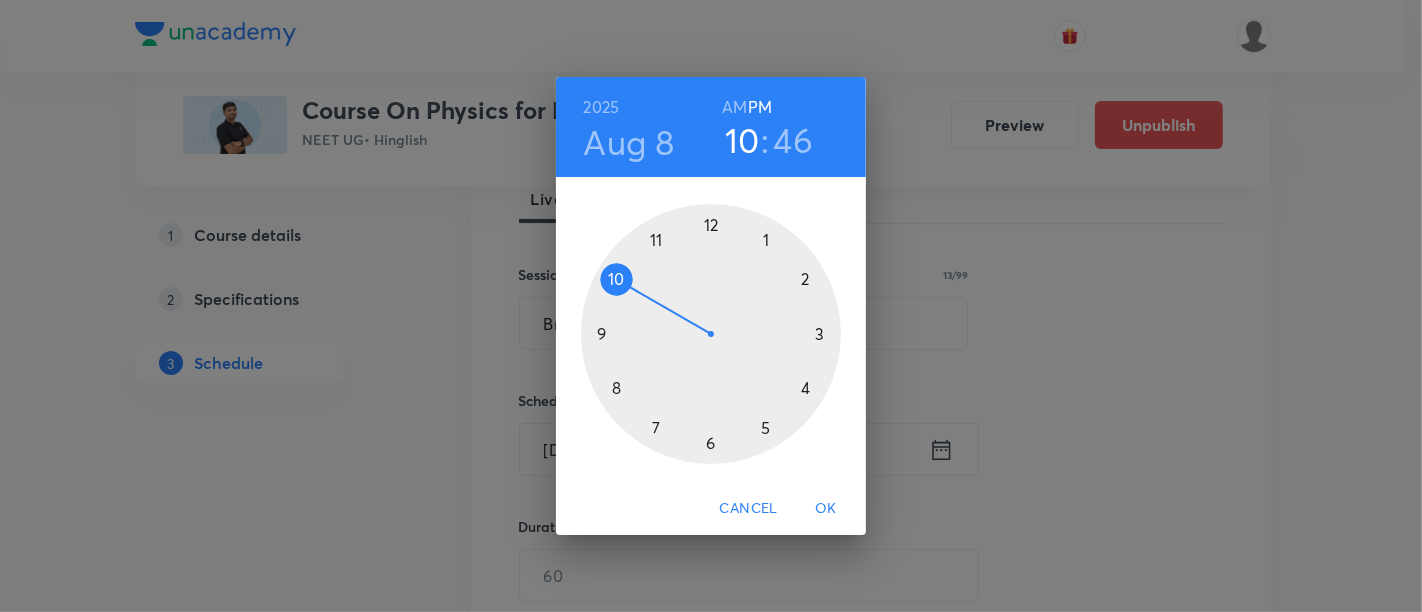 click at bounding box center (711, 334) 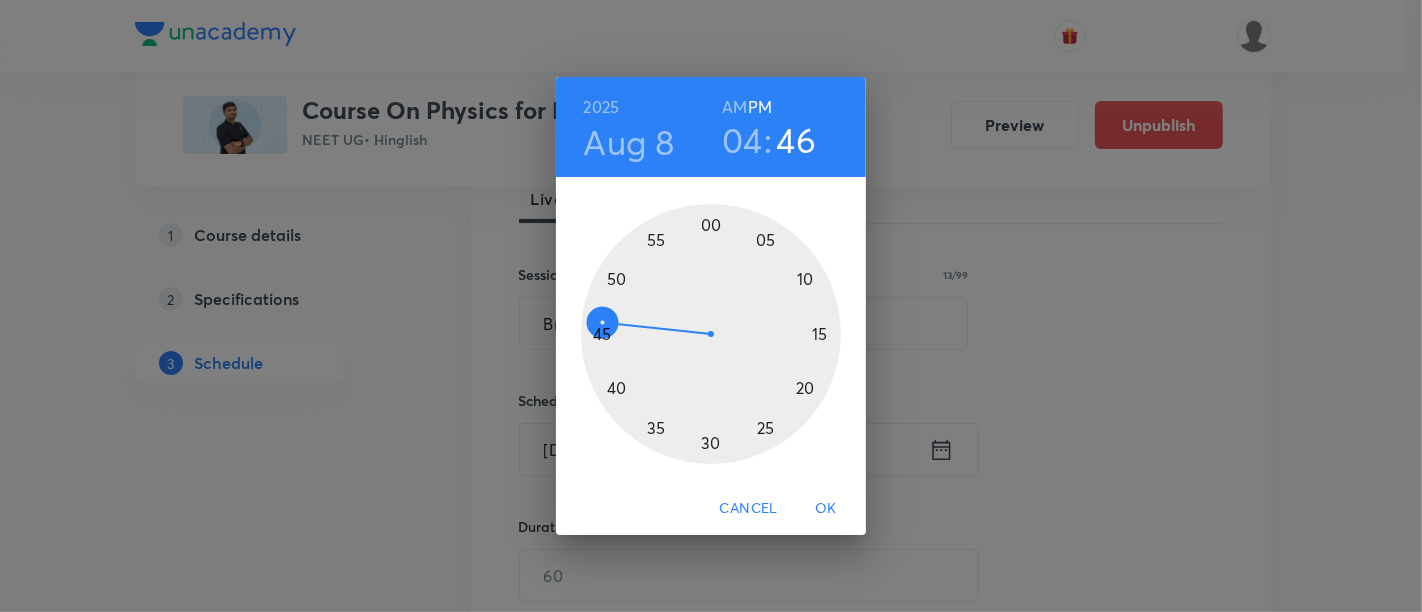 click at bounding box center [711, 334] 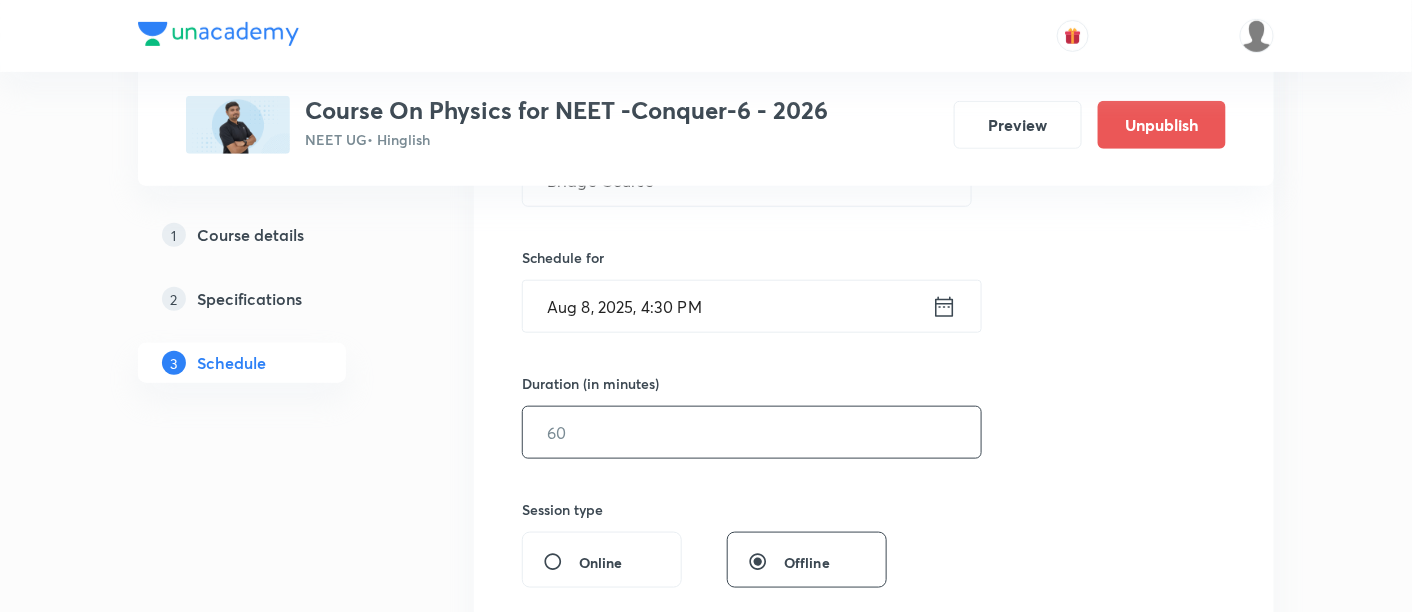 scroll, scrollTop: 448, scrollLeft: 0, axis: vertical 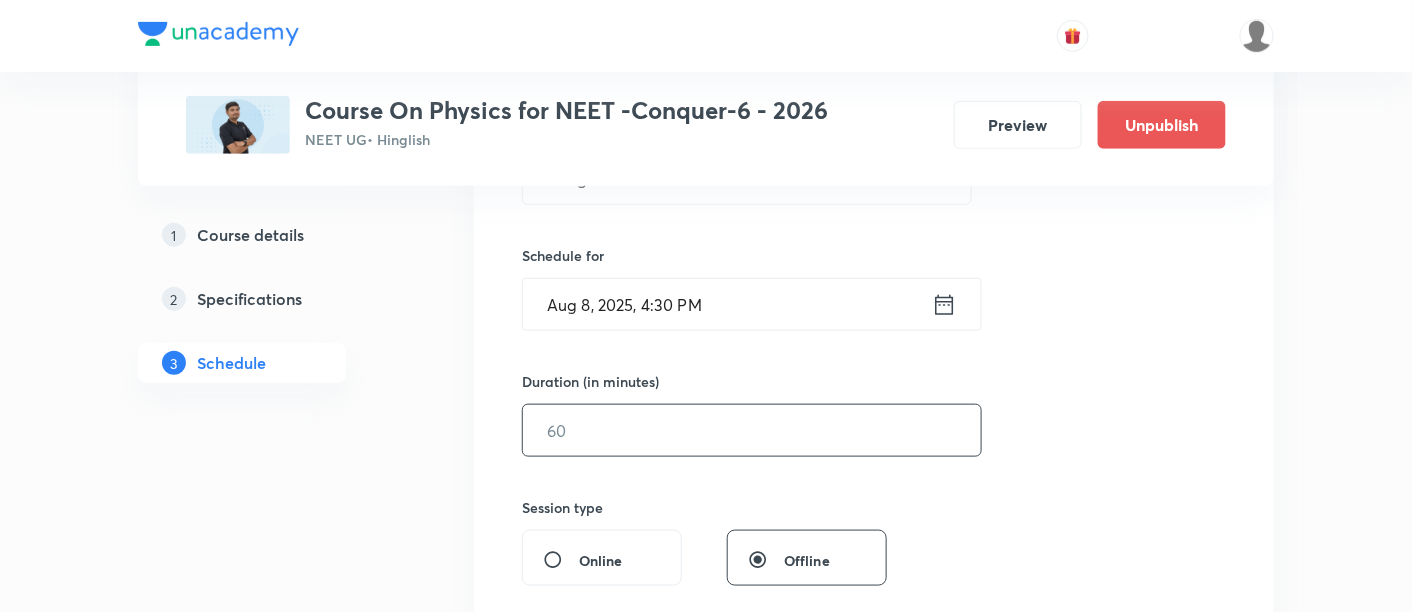 click at bounding box center (752, 430) 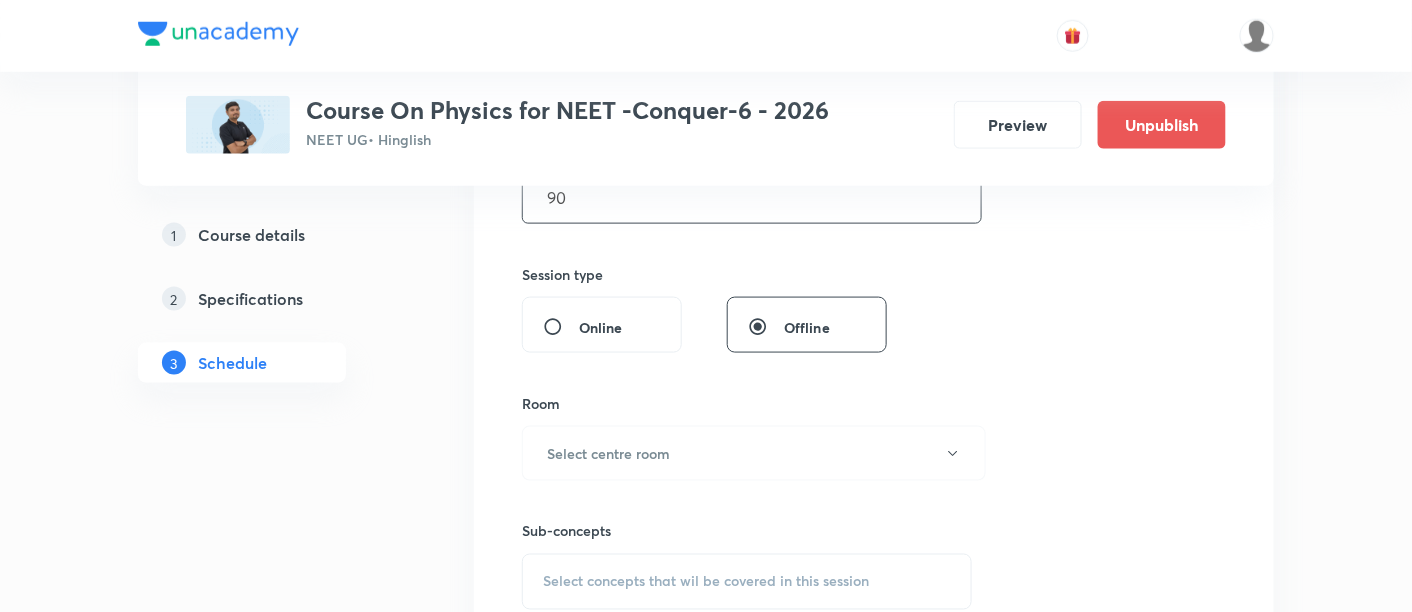 scroll, scrollTop: 688, scrollLeft: 0, axis: vertical 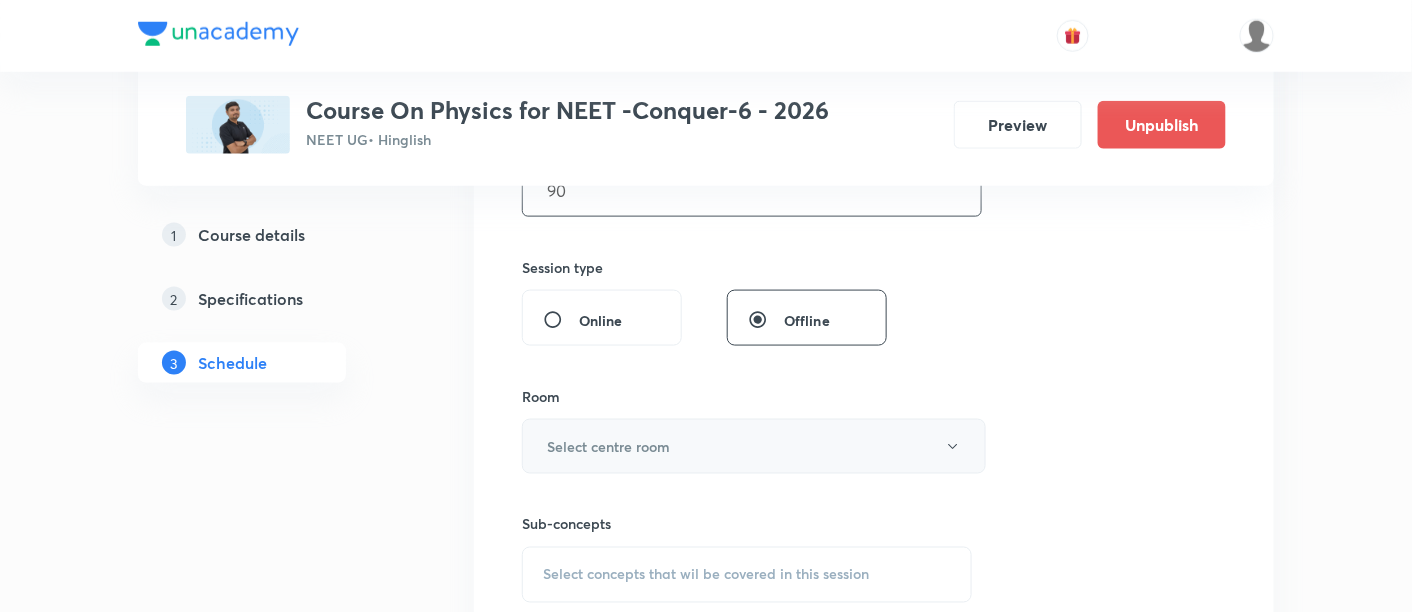 type on "90" 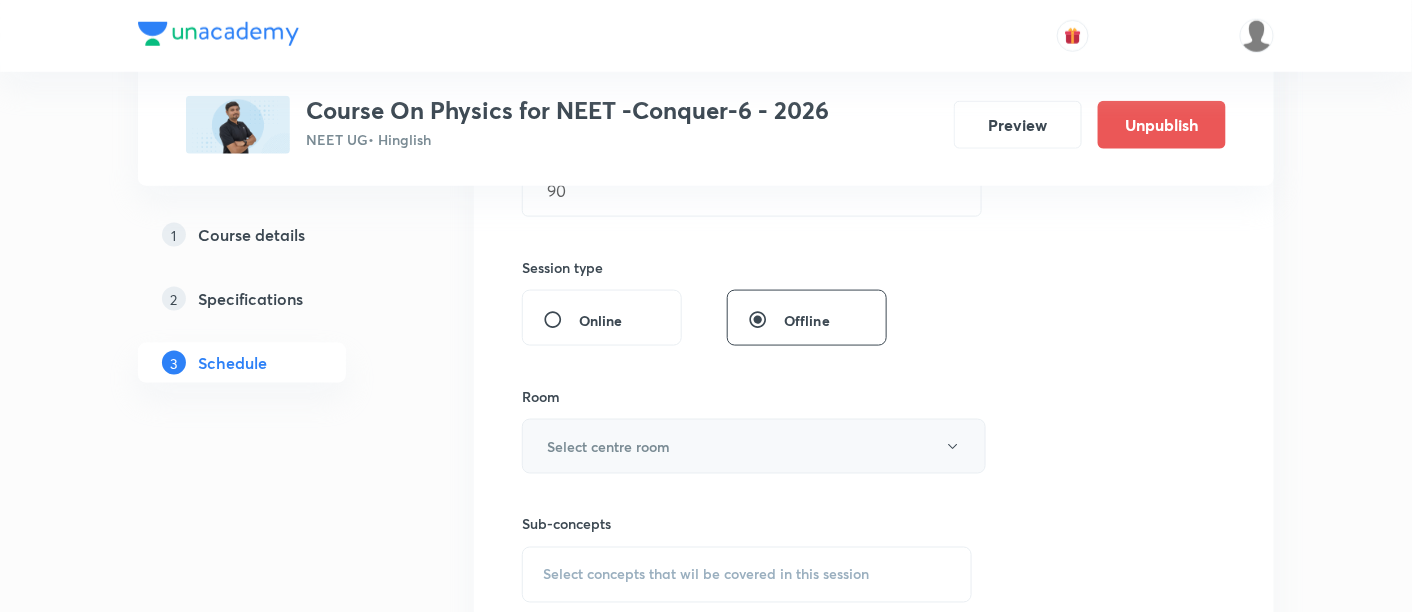 click on "Select centre room" at bounding box center (754, 446) 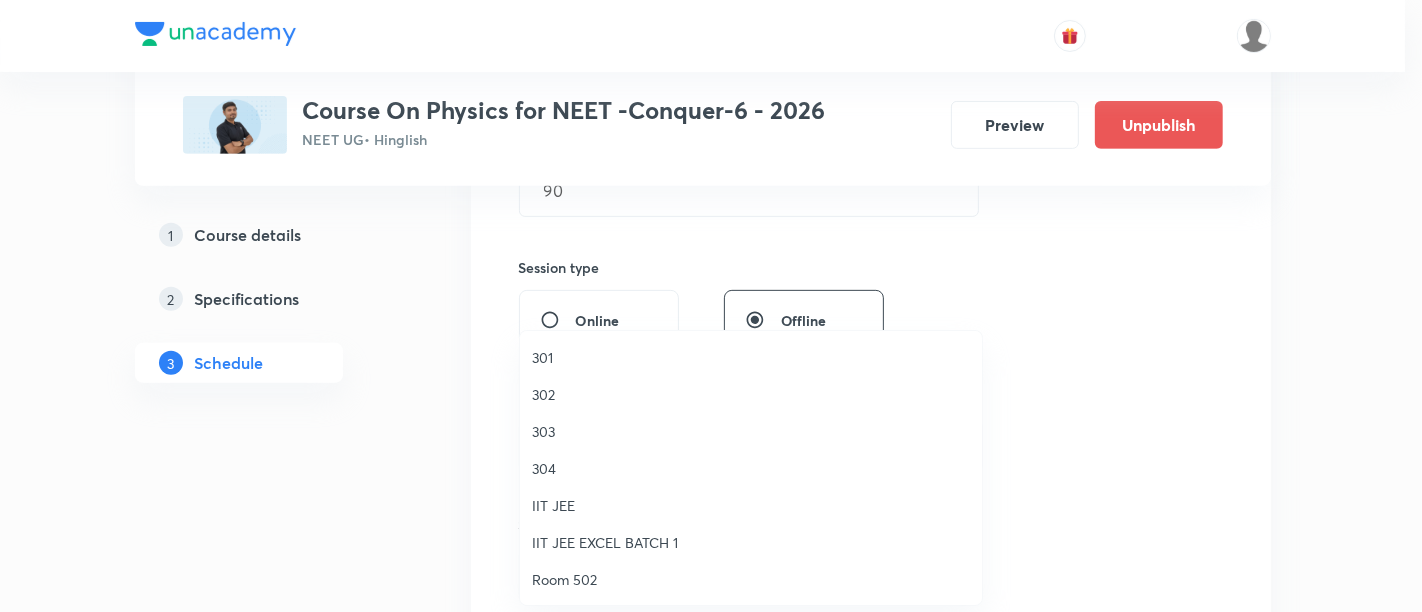 click on "304" at bounding box center [751, 468] 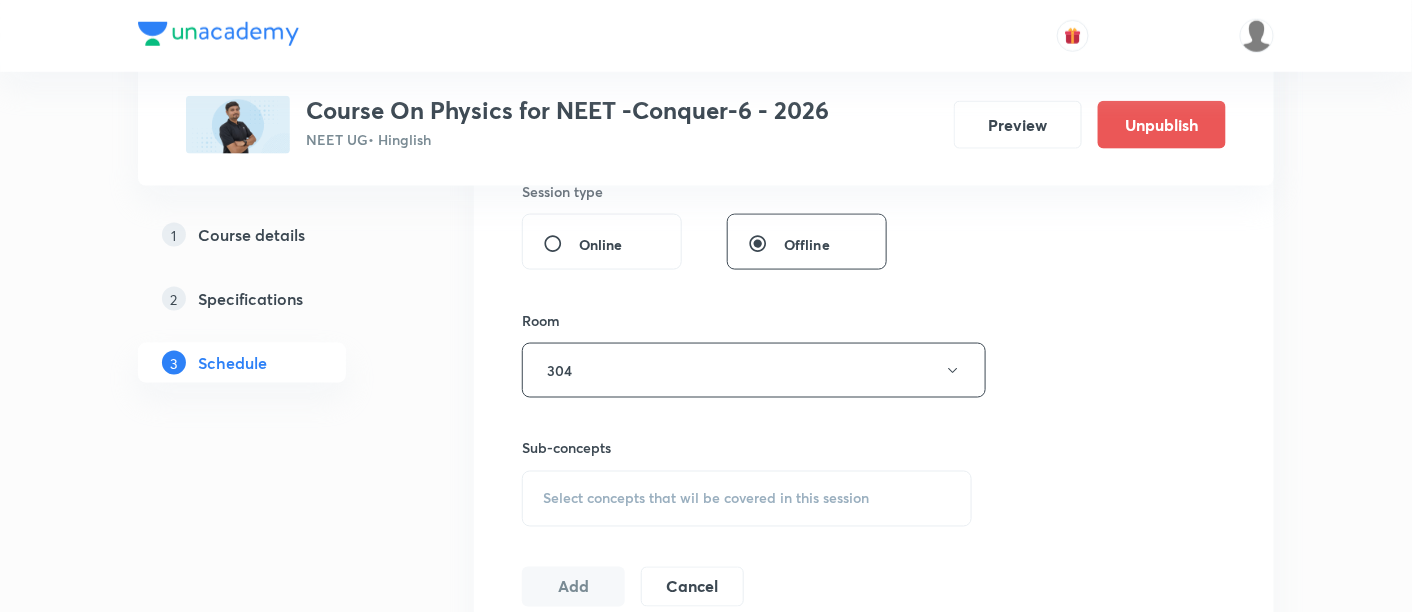 scroll, scrollTop: 766, scrollLeft: 0, axis: vertical 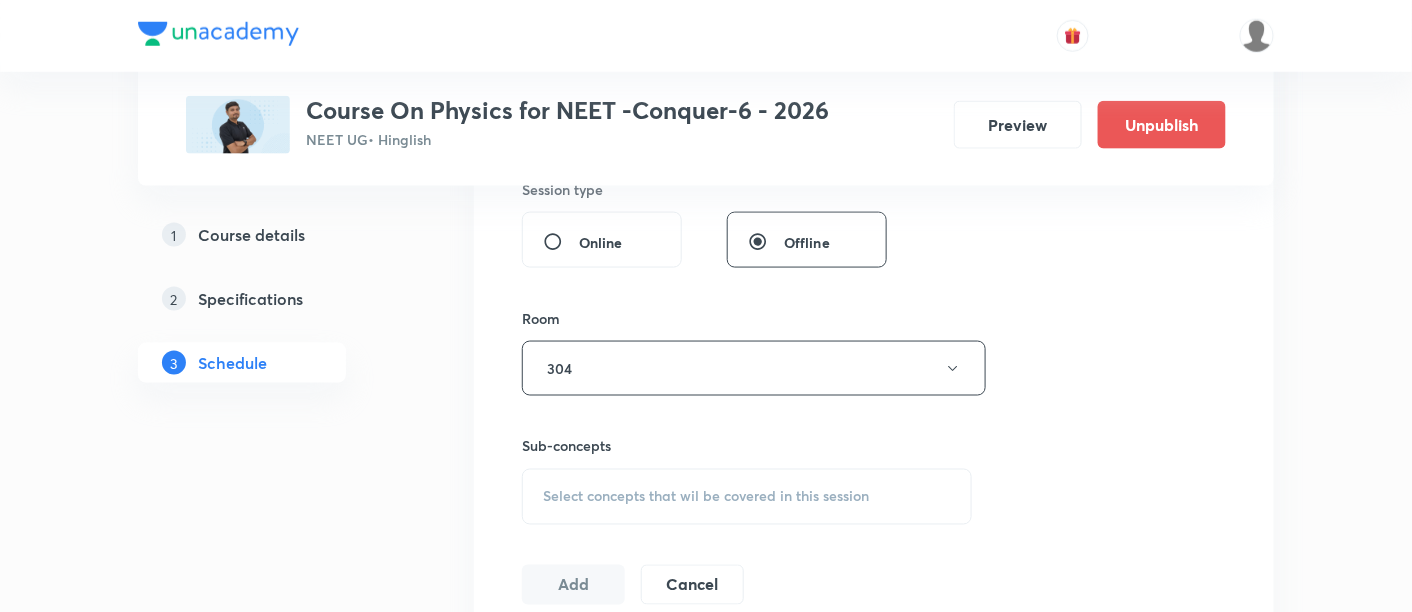 click on "Select concepts that wil be covered in this session" at bounding box center (706, 497) 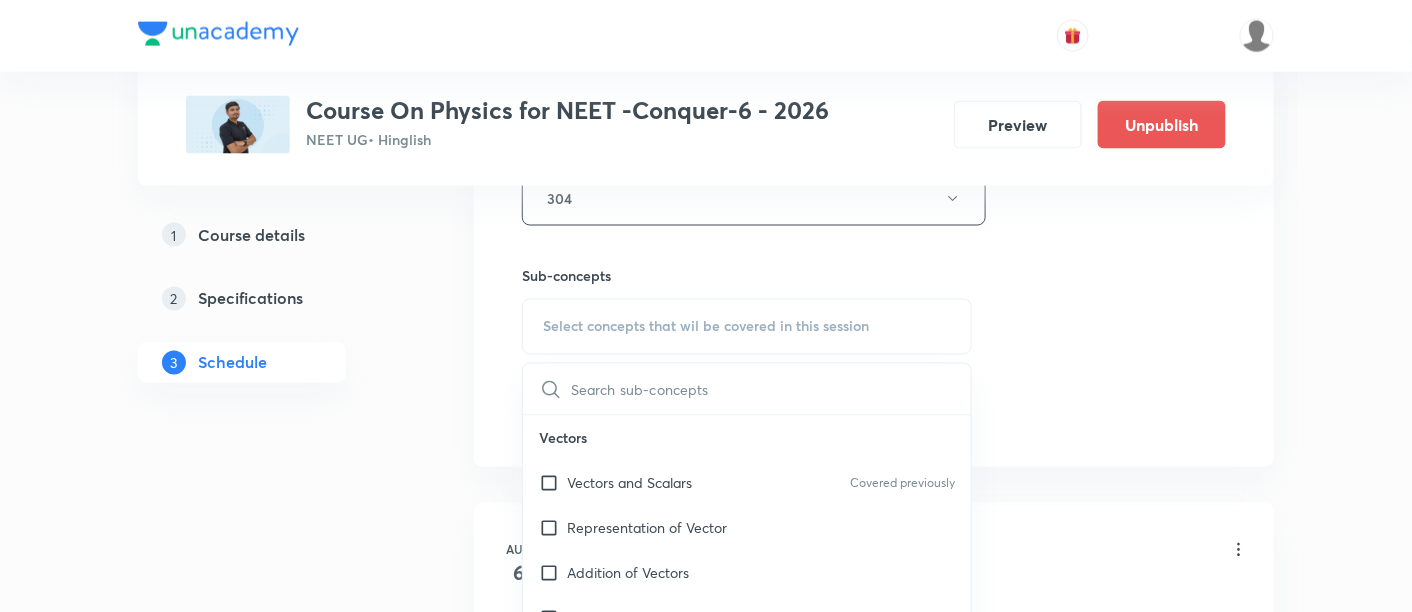 scroll, scrollTop: 951, scrollLeft: 0, axis: vertical 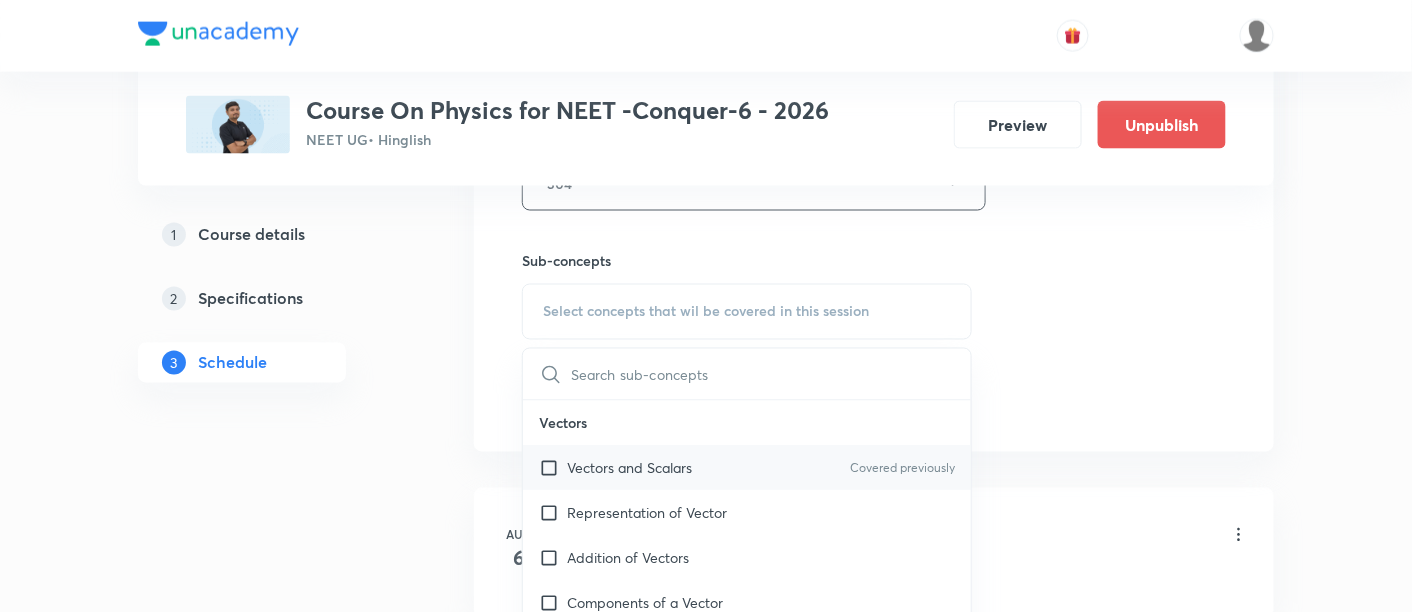 click on "Vectors and Scalars" at bounding box center [629, 468] 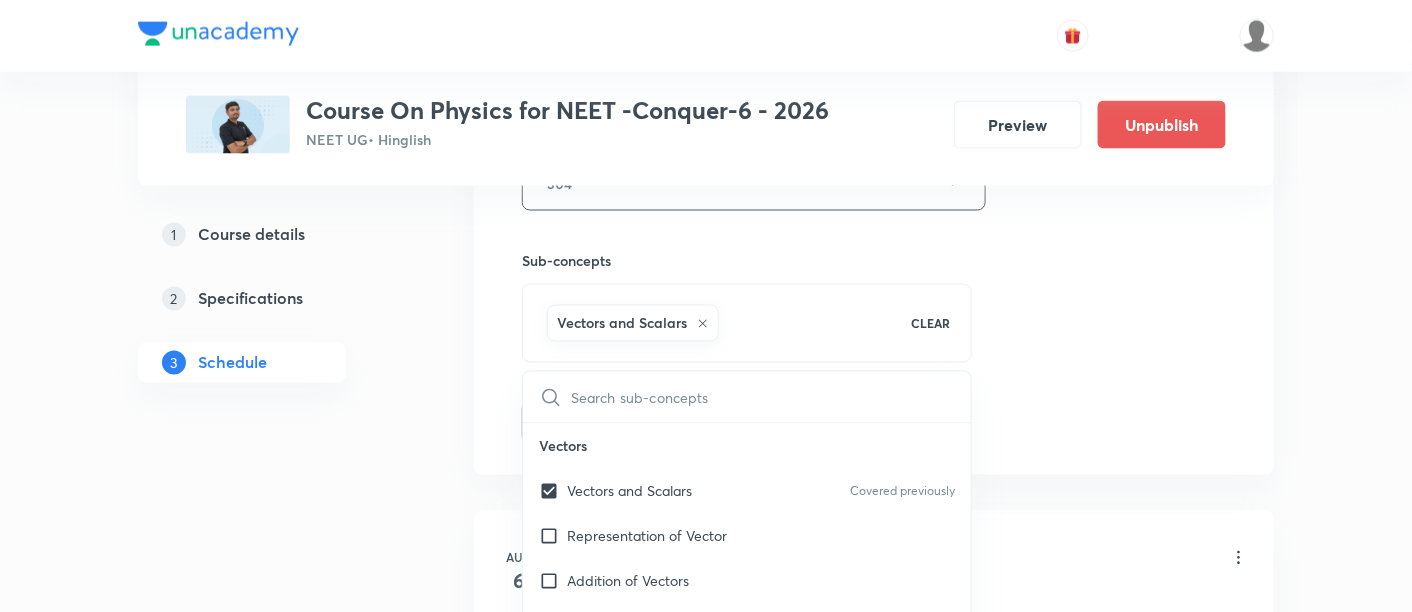 click on "Session  2 Live class Session title 13/99 Bridge Course ​ Schedule for Aug 8, 2025, 4:30 PM ​ Duration (in minutes) 90 ​   Session type Online Offline Room 304 Sub-concepts Vectors and Scalars  CLEAR ​ Vectors Vectors and Scalars  Covered previously Representation of Vector  Addition of Vectors Components of a Vector Unit Vectors Rectangular Components of a Vector in Three Dimensions  Position Vector Displacement Vector Product of Two Vectors Change in Velocity Projectile Motion Minimum Velocity & Angle to Hit a Given Point Motion in a Straight Line Translatory Motion  Frame of Reference  Trajectory  Displacement and Distance  Velocity and Speed  Acceleration  Motion in a Straight Line  One- Dimensional Motion in a Vertical Line  Motion Upon an Inclined Plane  Relative Motion in One dimension Graphs in Motion in One Dimension Newtons Equation Of Motion Graphs In Motion In One-D One Dimensional Motion In Vertical Line Horizontal Range And Maximum Height Horizontal Range And Maximum Height Impulse Waves" at bounding box center (874, -38) 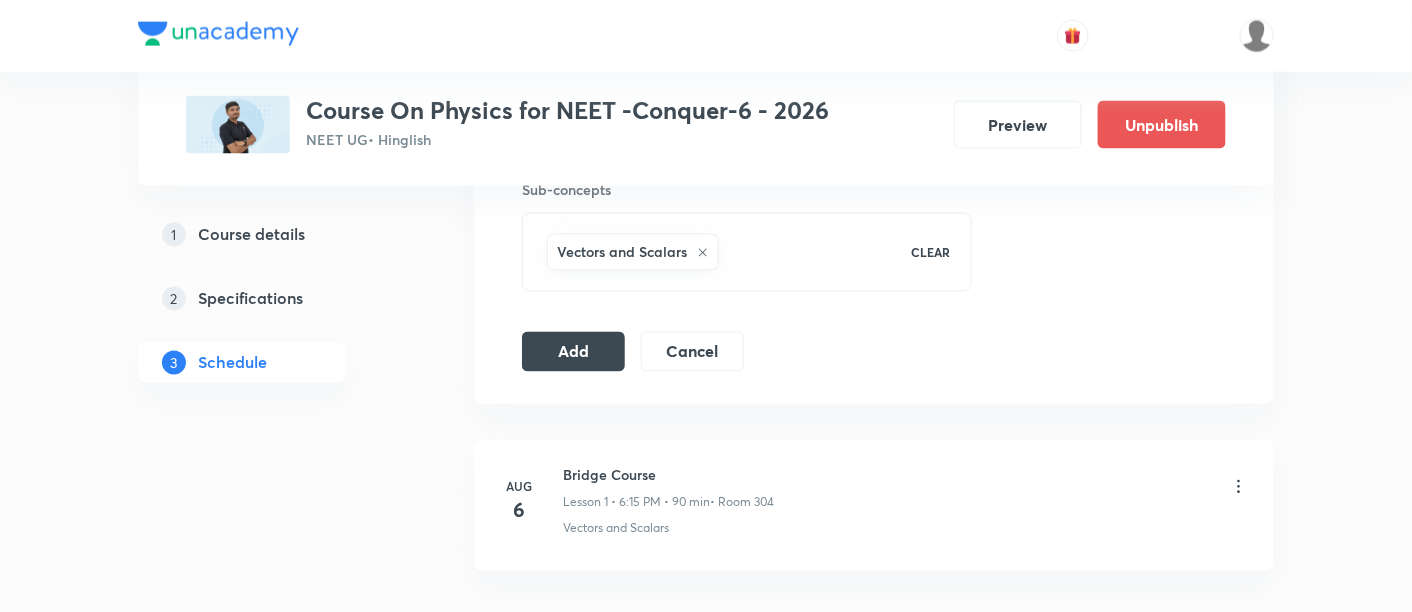 scroll, scrollTop: 1037, scrollLeft: 0, axis: vertical 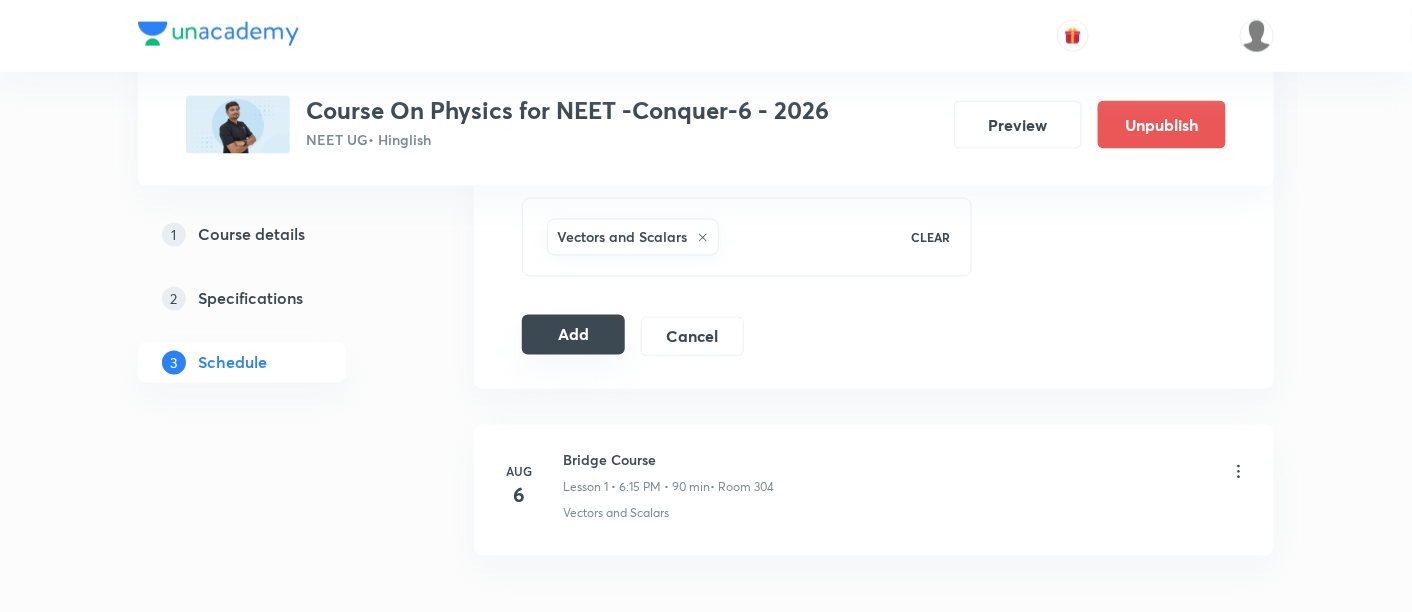 click on "Add" at bounding box center (573, 335) 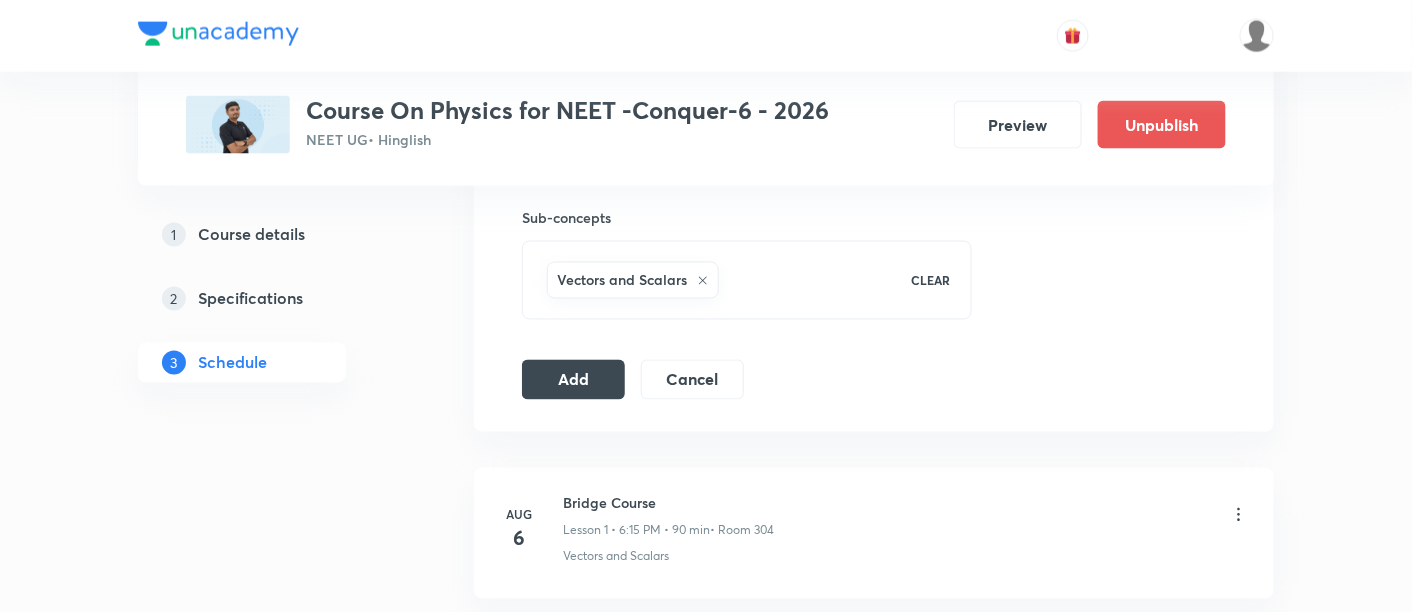 scroll, scrollTop: 911, scrollLeft: 0, axis: vertical 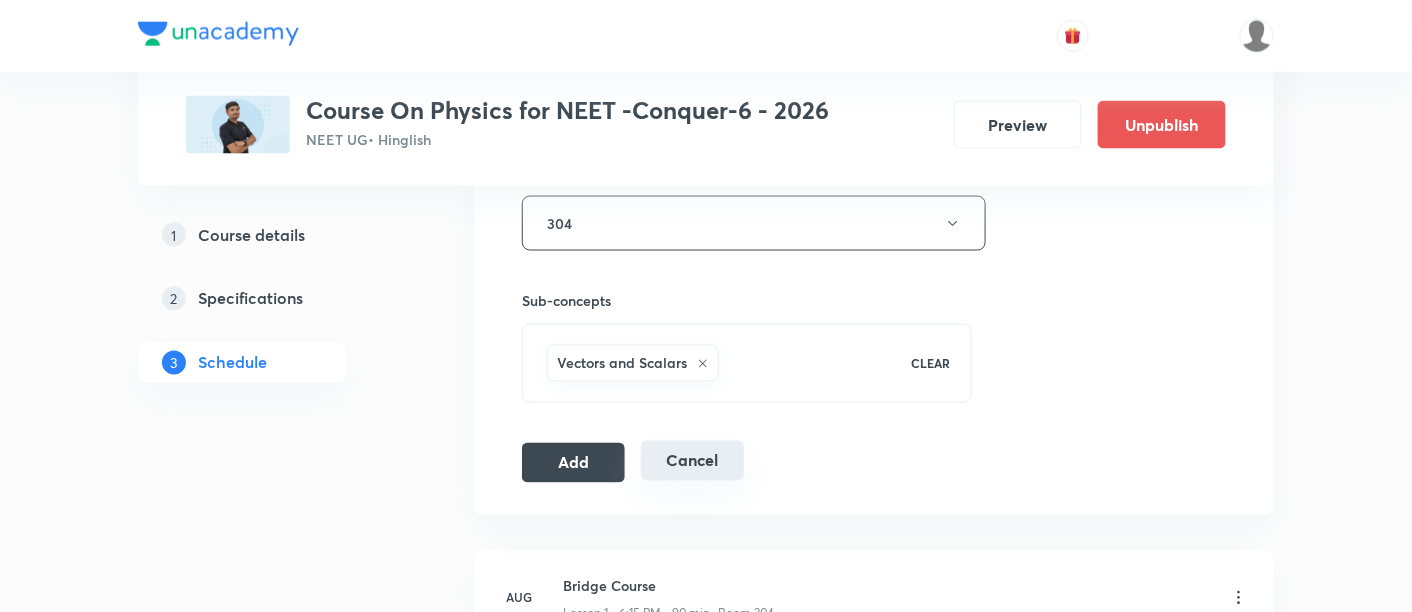 click on "Cancel" at bounding box center (692, 461) 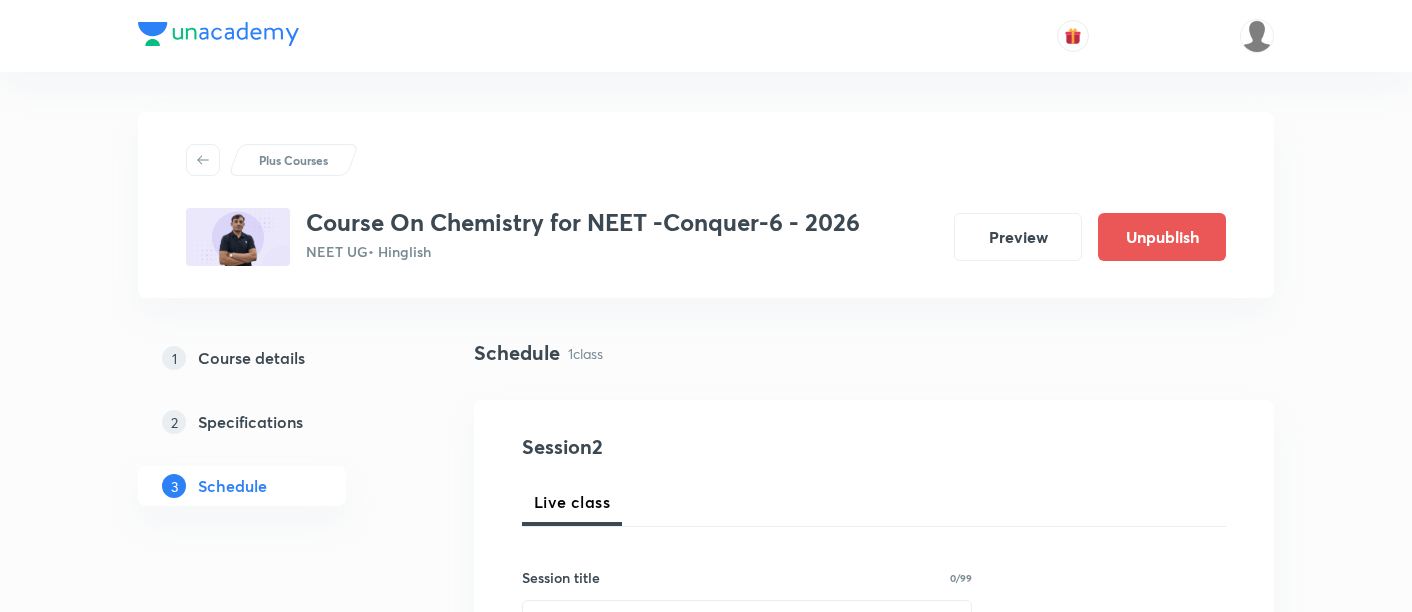 scroll, scrollTop: 1142, scrollLeft: 0, axis: vertical 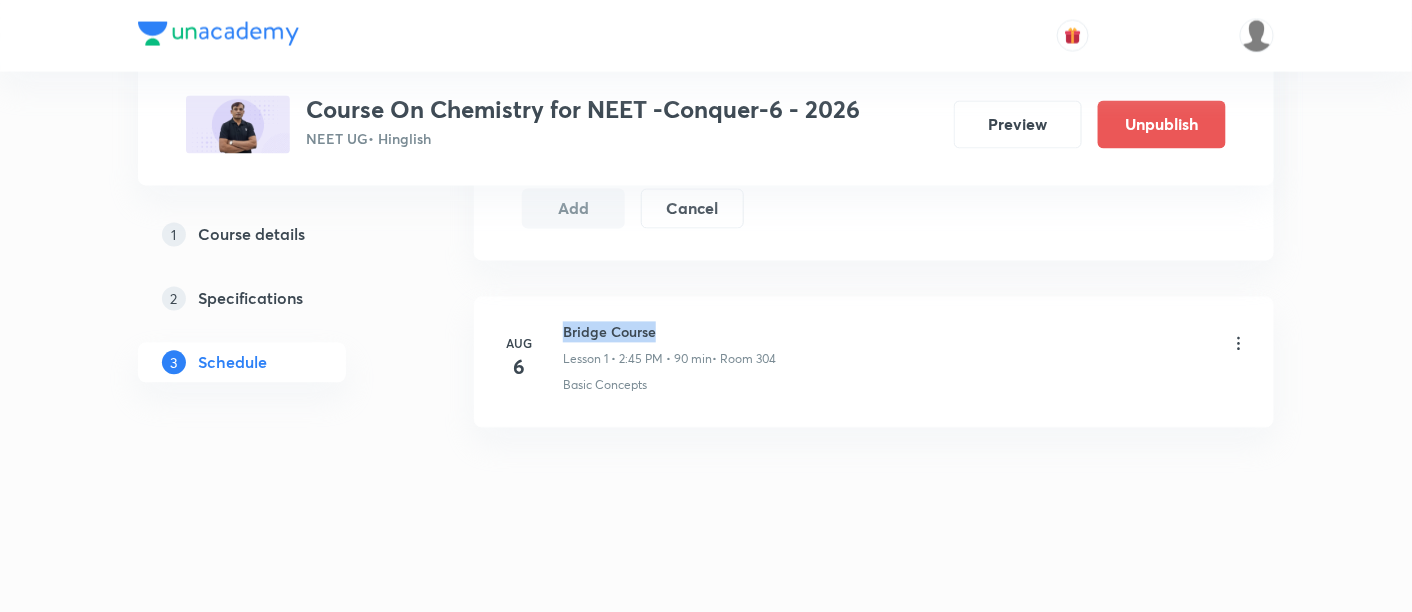 drag, startPoint x: 562, startPoint y: 326, endPoint x: 678, endPoint y: 323, distance: 116.03879 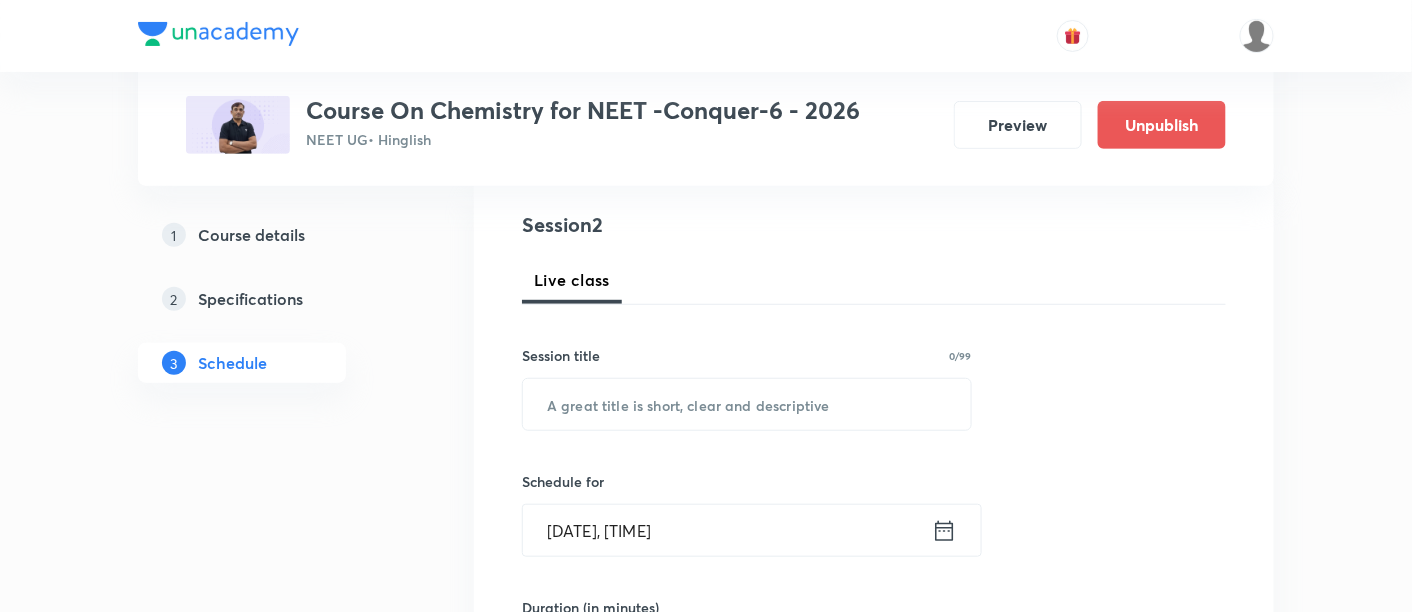 scroll, scrollTop: 240, scrollLeft: 0, axis: vertical 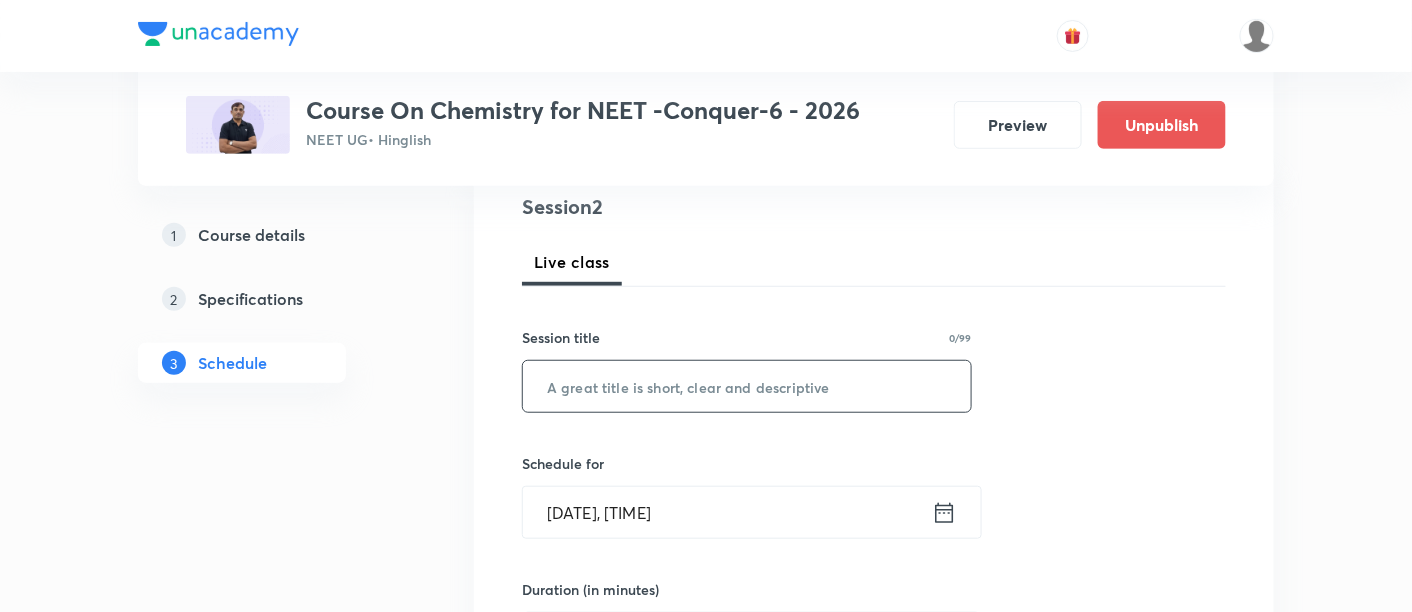 click at bounding box center (747, 386) 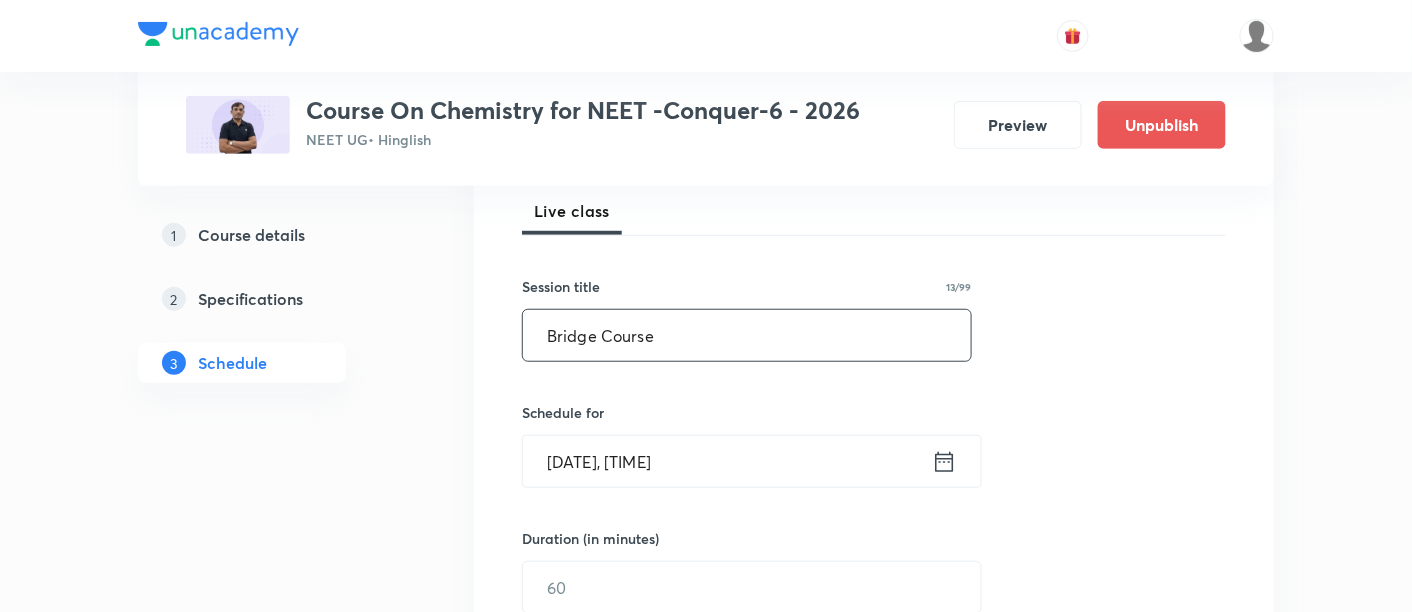 scroll, scrollTop: 292, scrollLeft: 0, axis: vertical 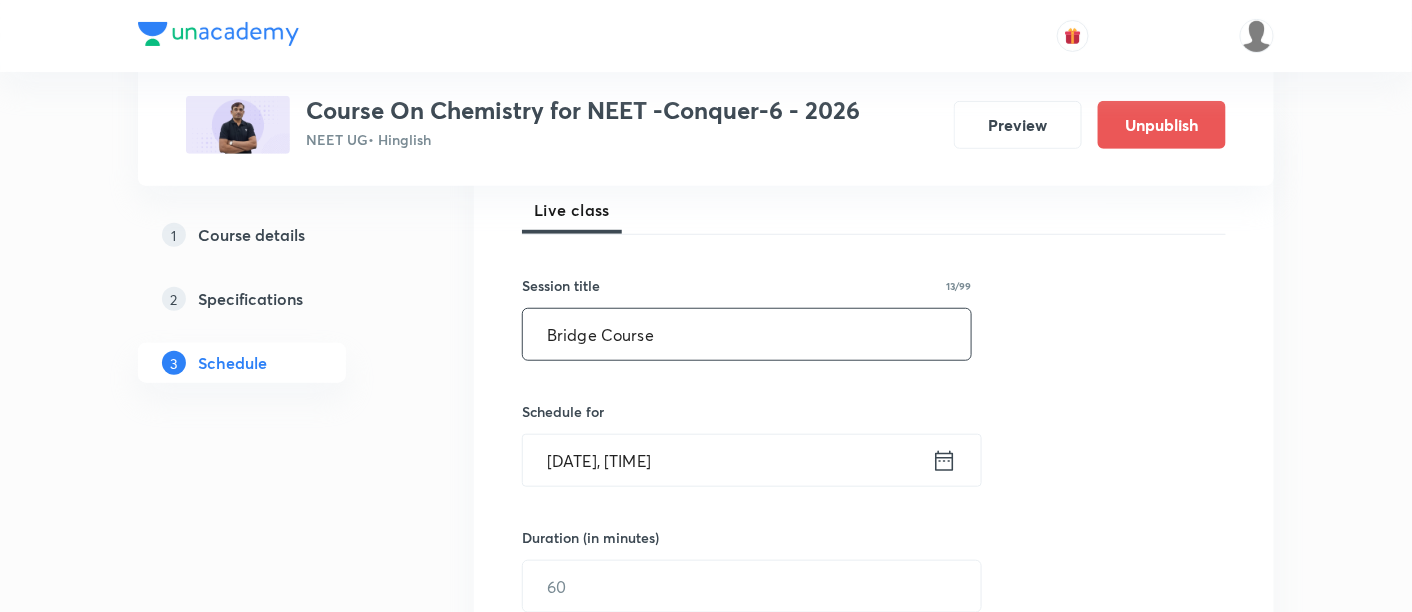 type on "Bridge Course" 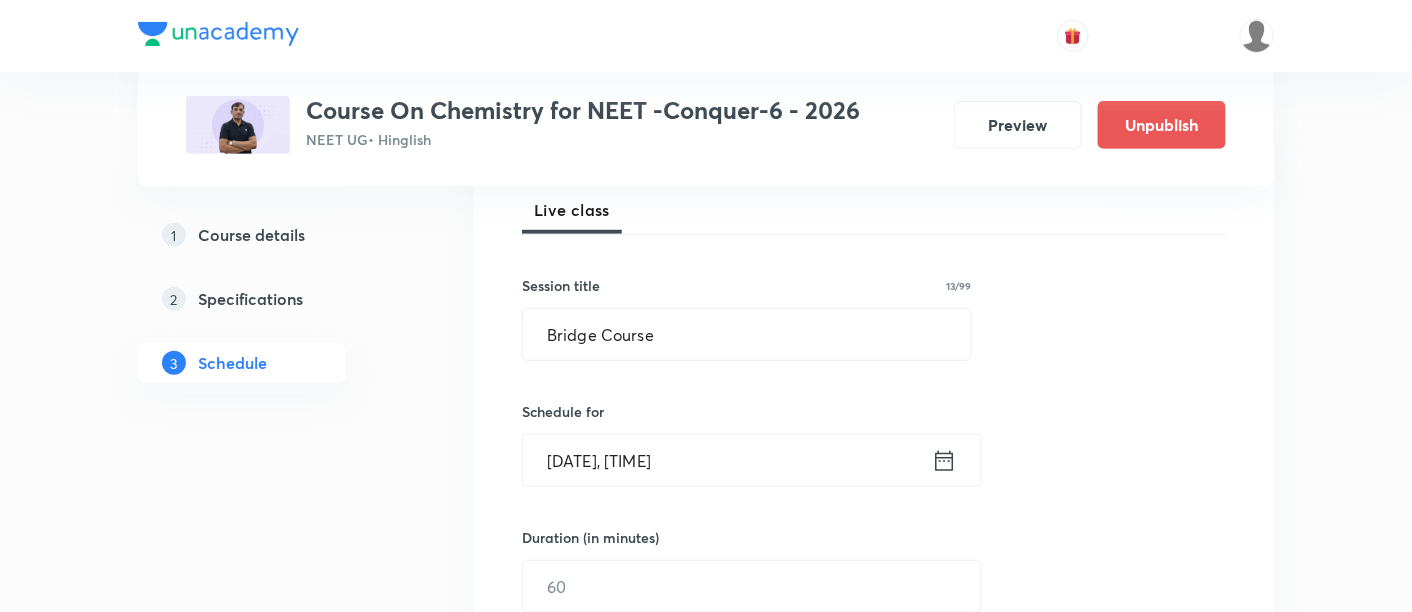 click 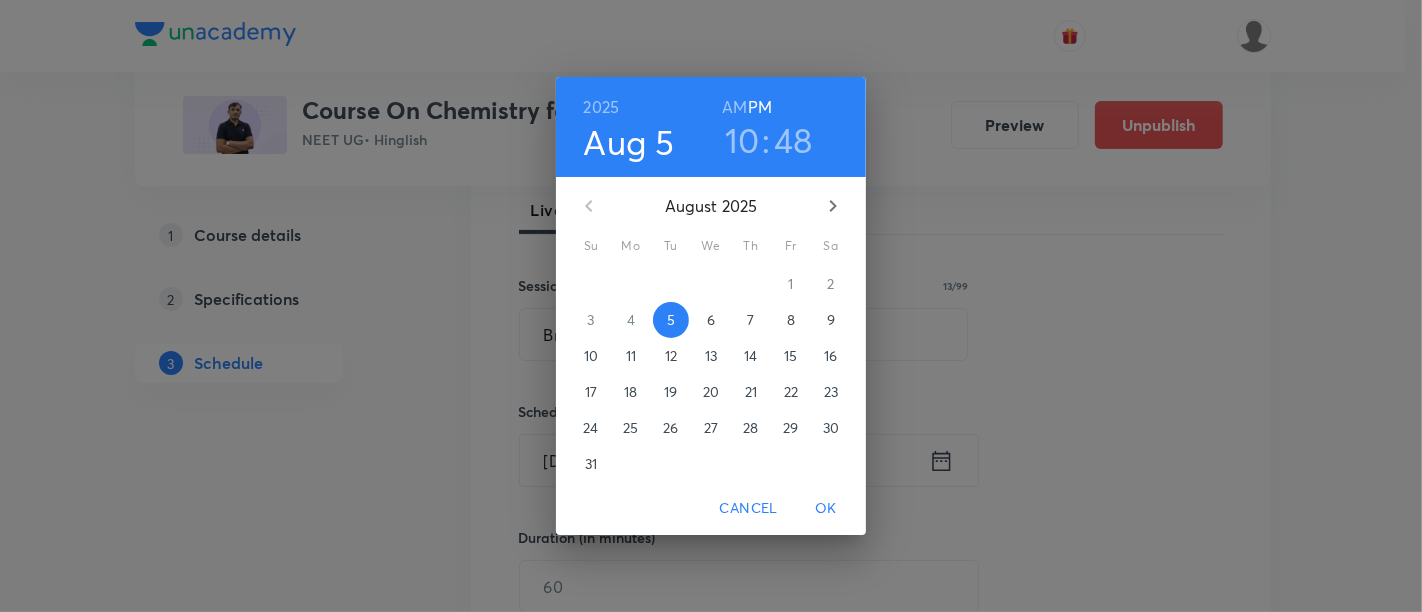 click on "8" at bounding box center [791, 320] 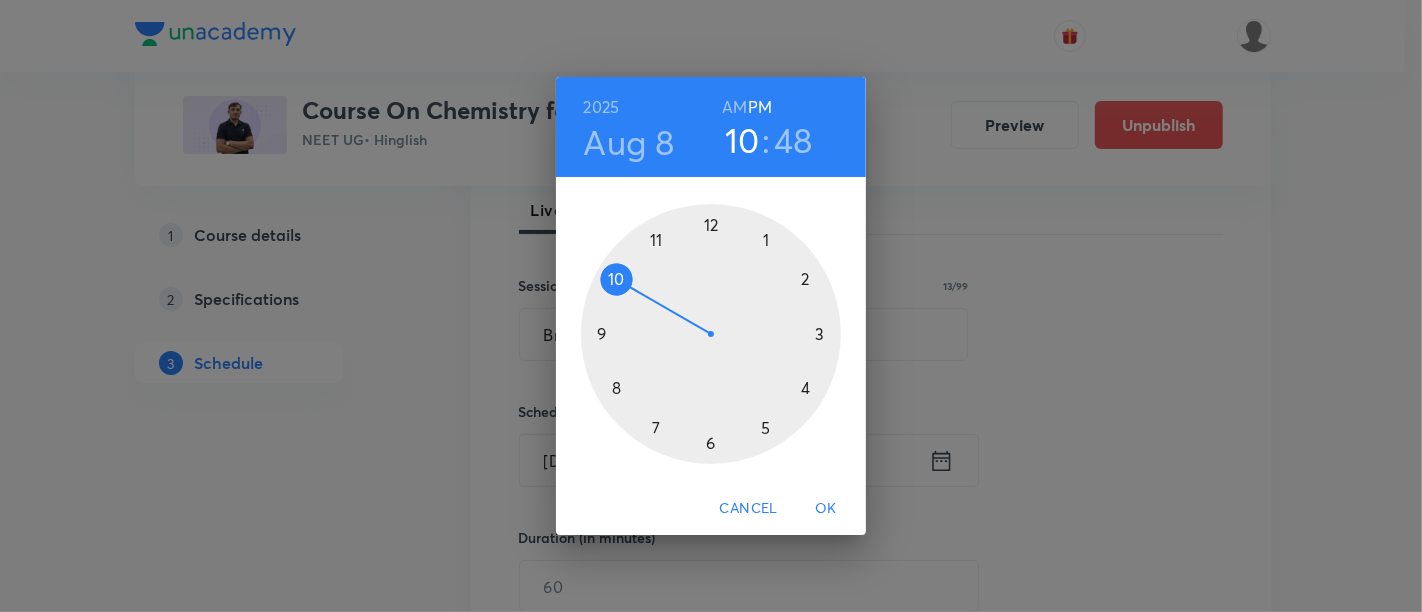click at bounding box center (711, 334) 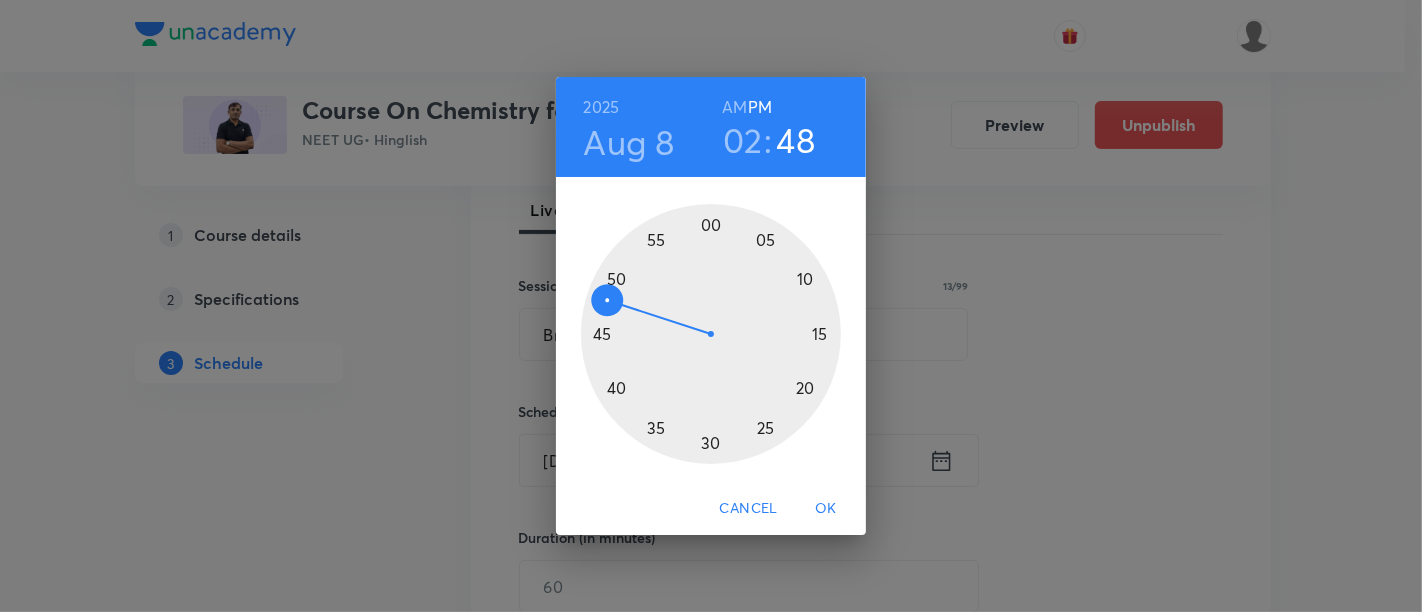 click at bounding box center [711, 334] 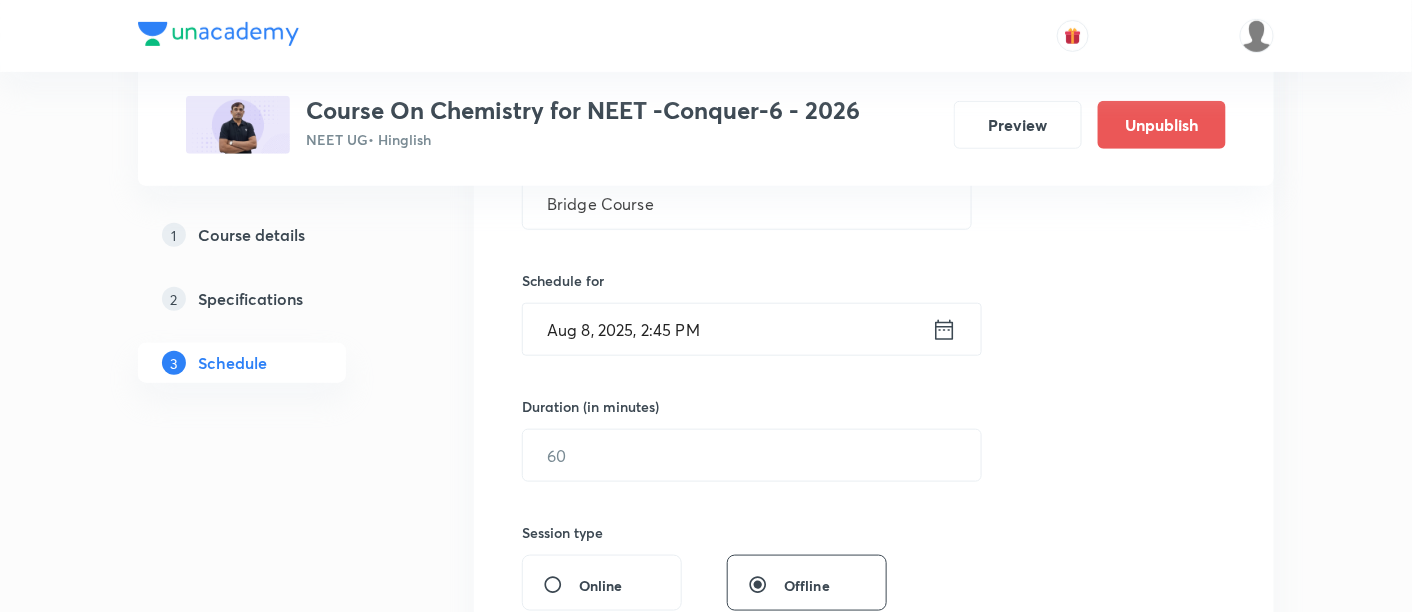 scroll, scrollTop: 425, scrollLeft: 0, axis: vertical 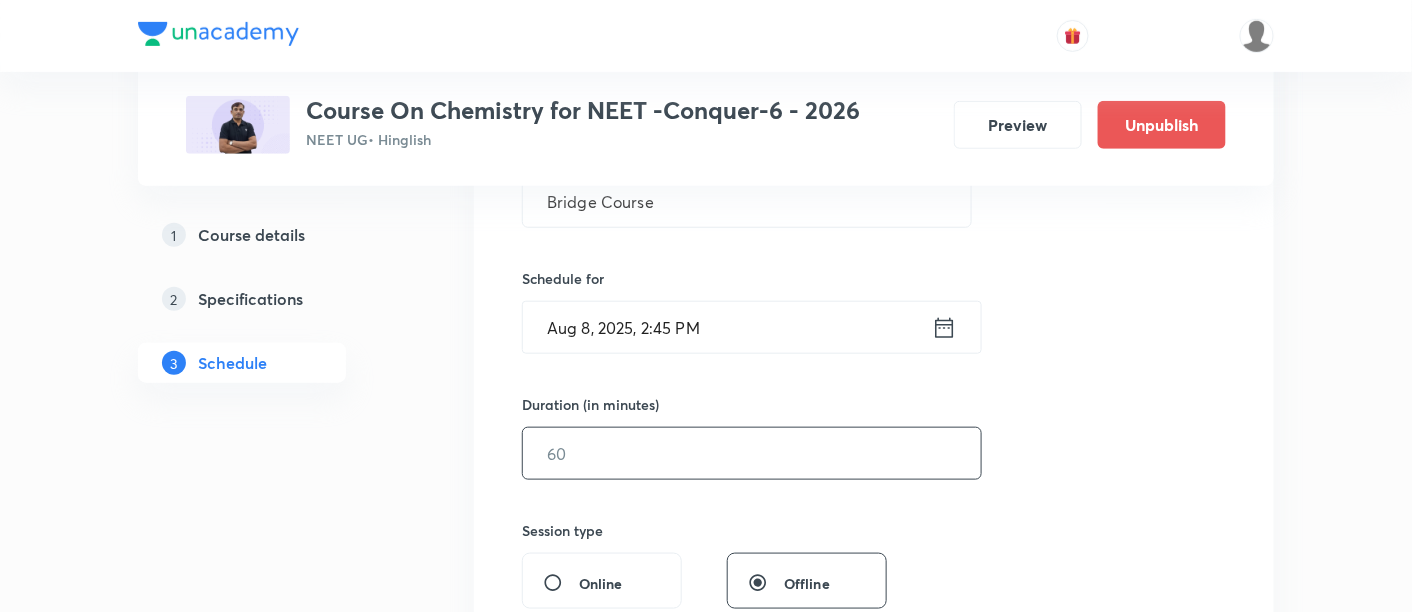 click at bounding box center (752, 453) 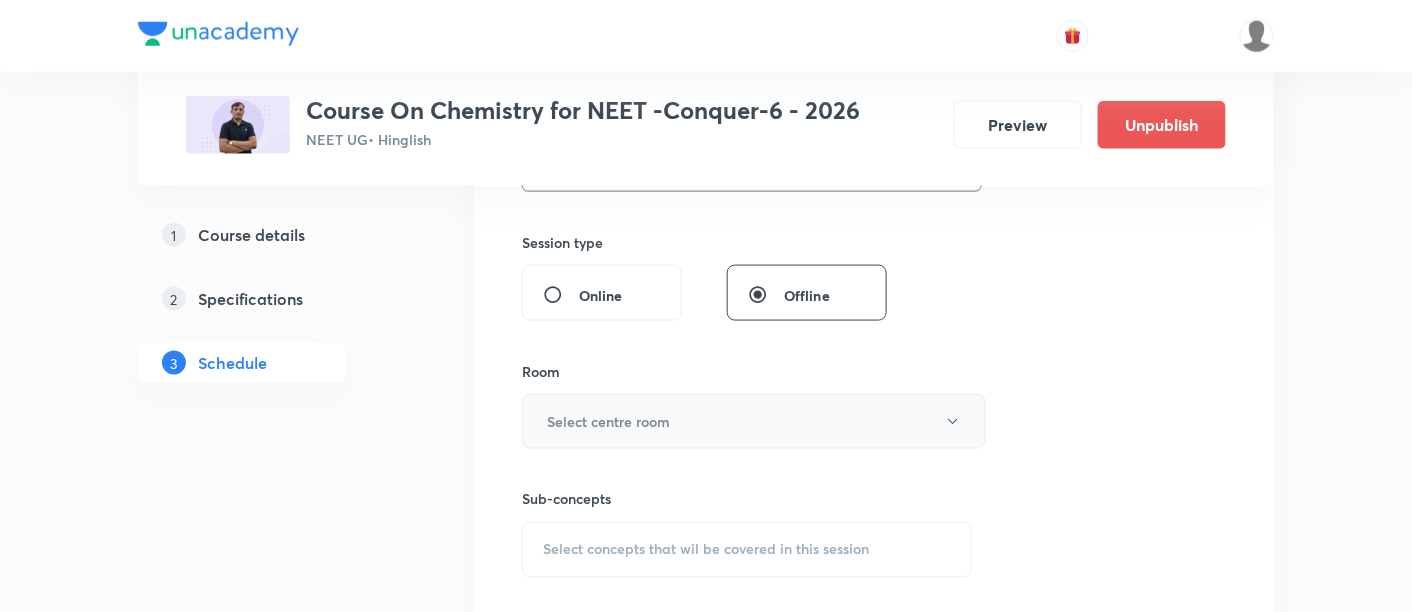 scroll, scrollTop: 714, scrollLeft: 0, axis: vertical 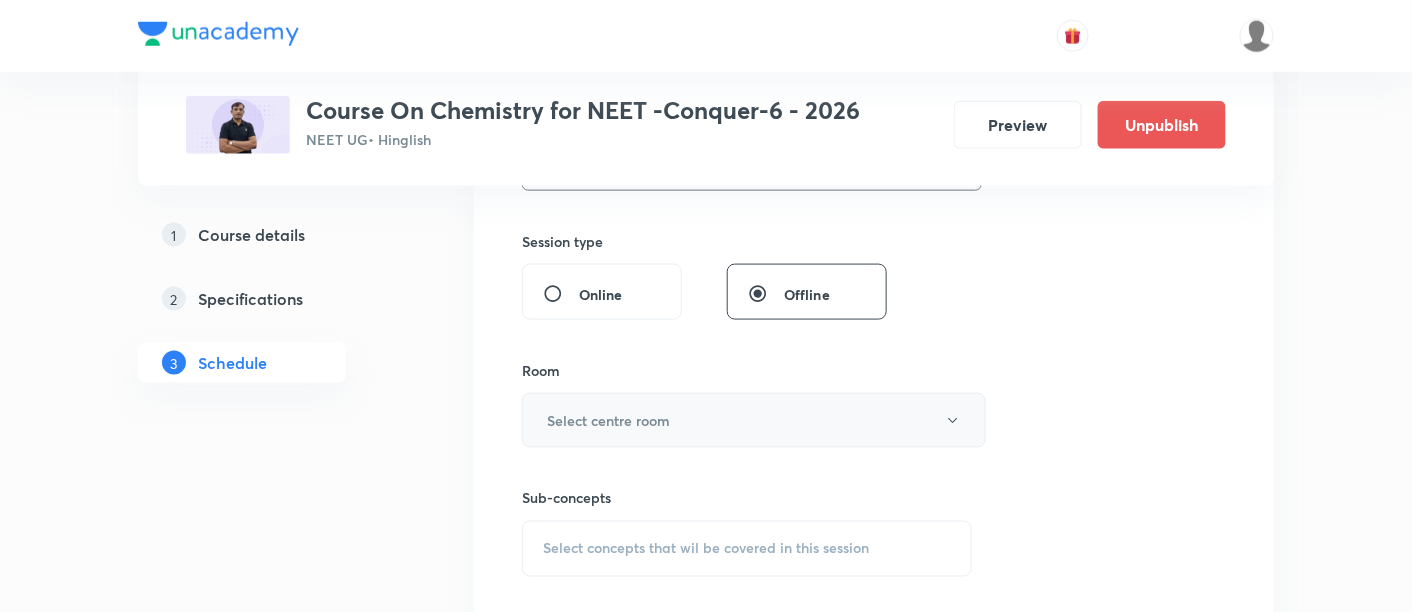 type on "90" 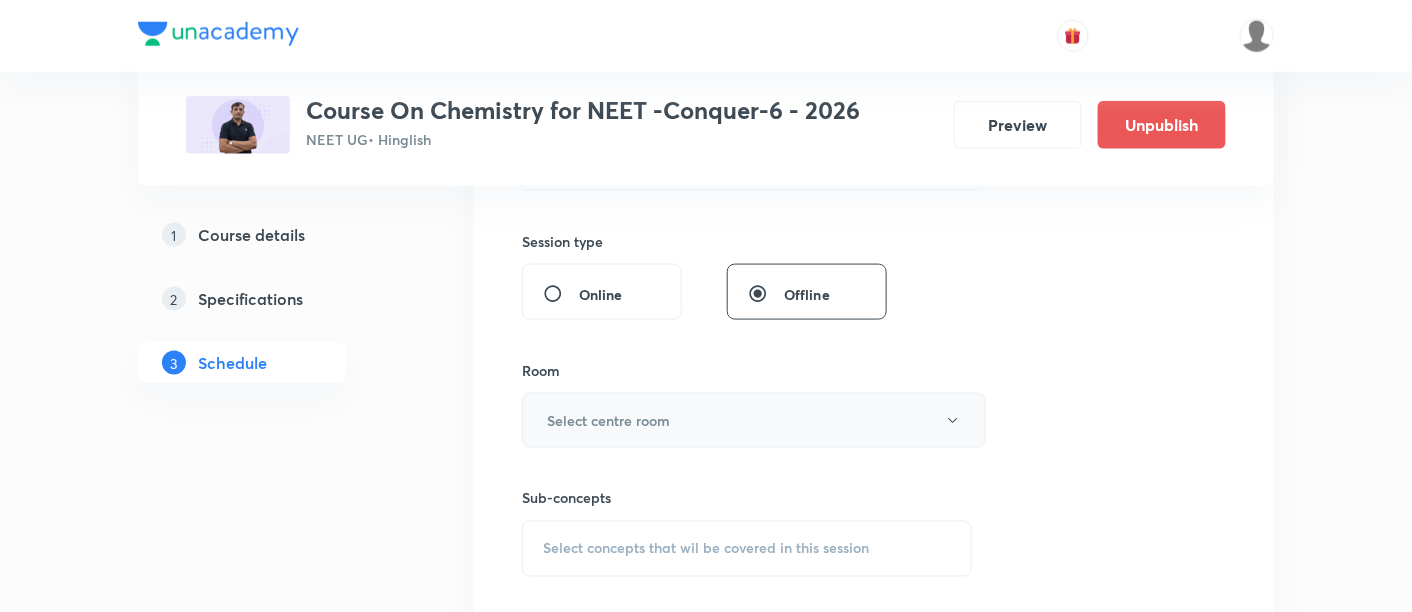 click on "Select centre room" at bounding box center (754, 420) 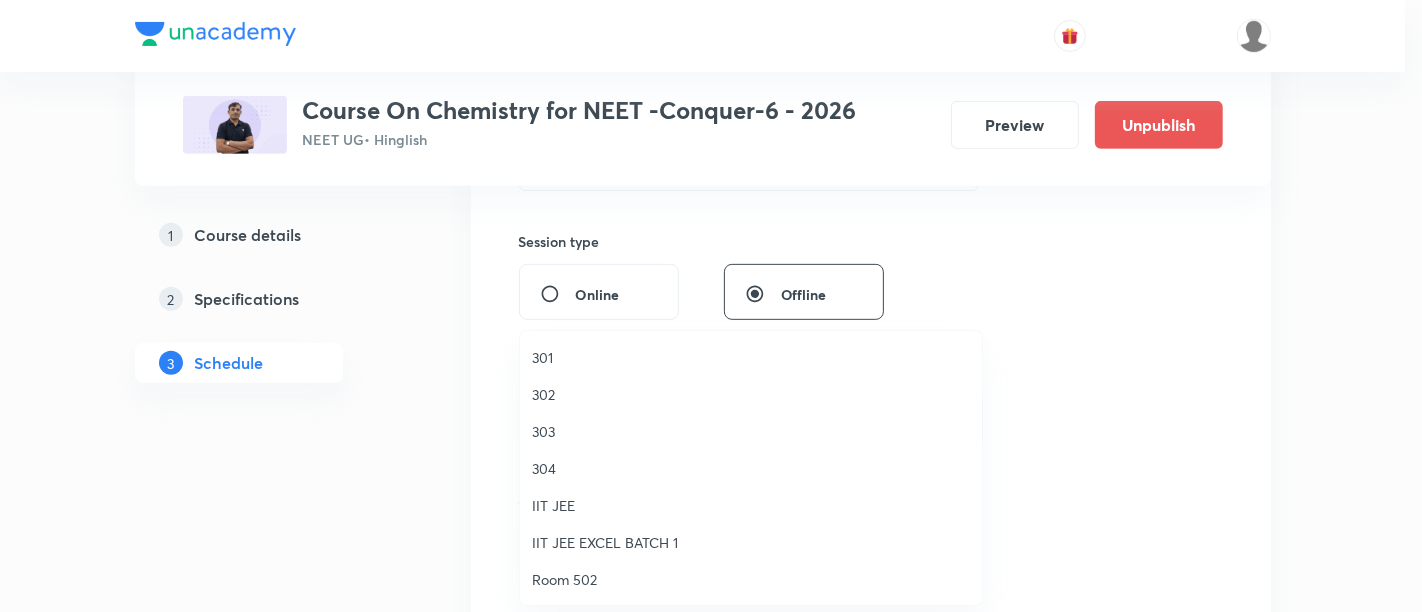 click on "304" at bounding box center (751, 468) 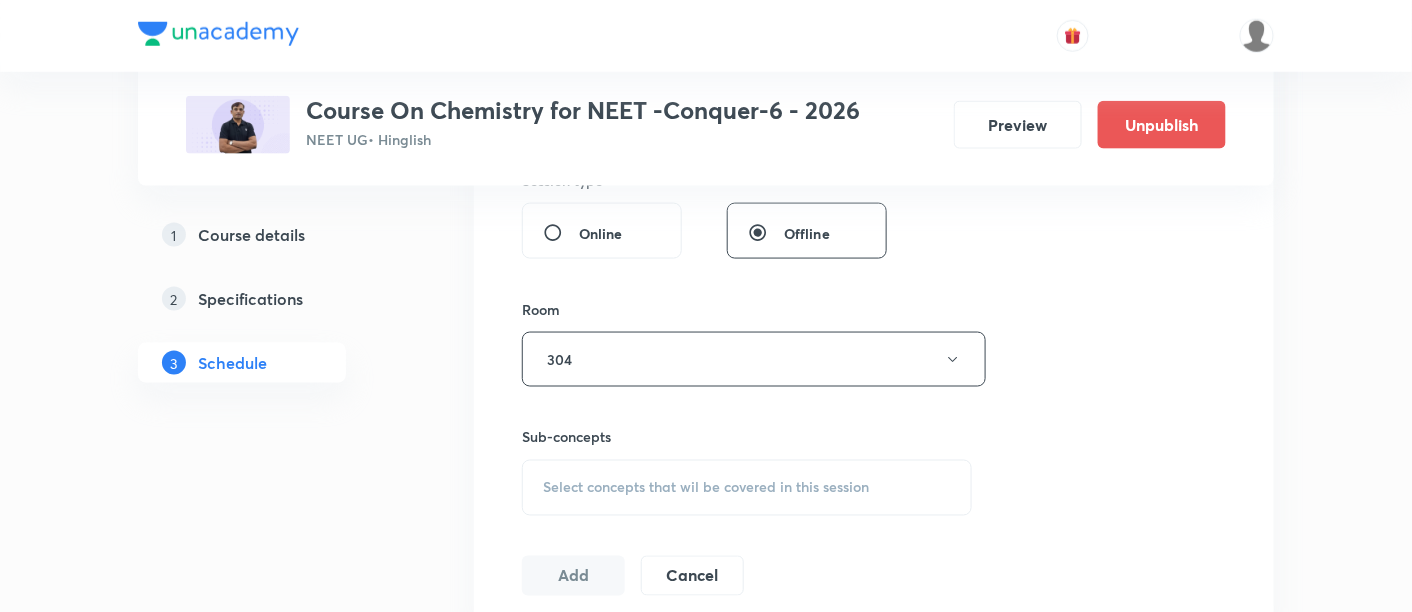 scroll, scrollTop: 811, scrollLeft: 0, axis: vertical 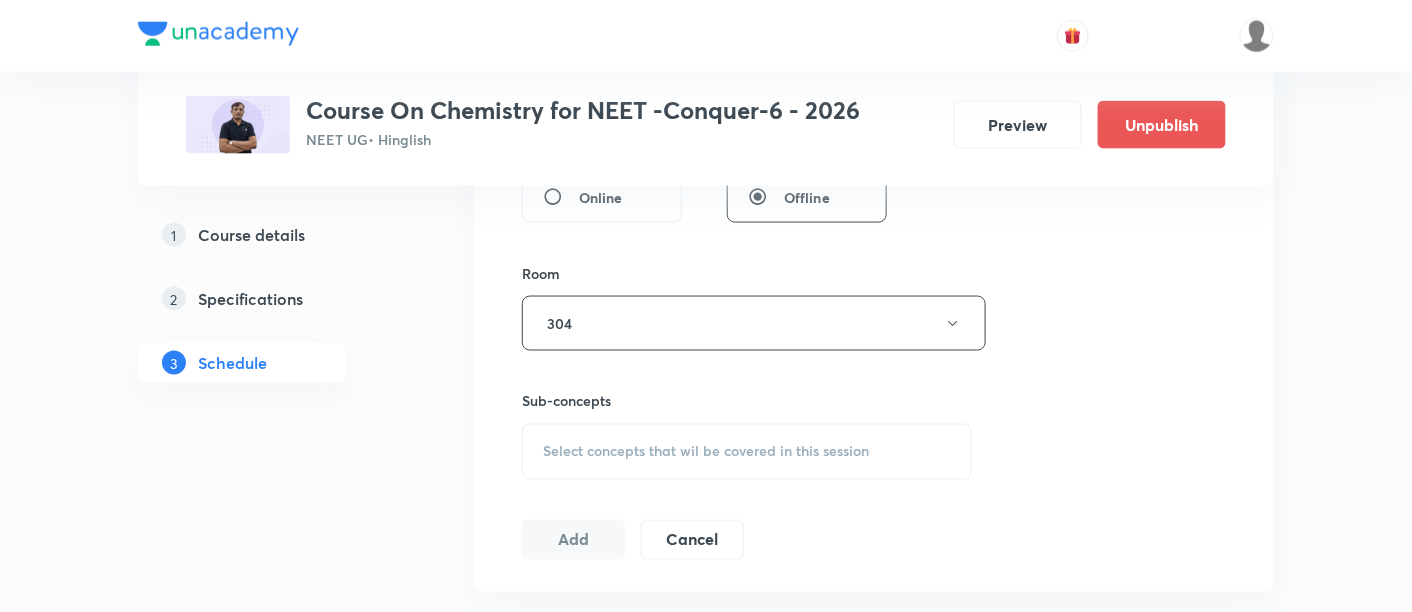 click on "Select concepts that wil be covered in this session" at bounding box center [706, 452] 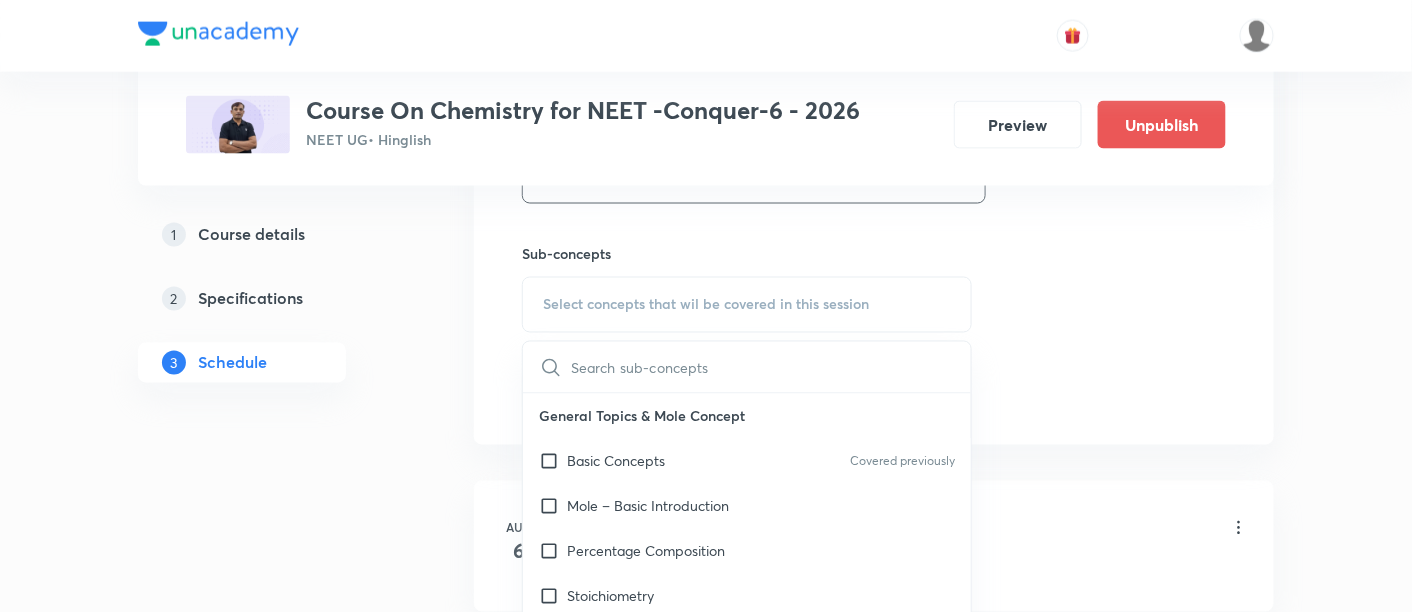 scroll, scrollTop: 959, scrollLeft: 0, axis: vertical 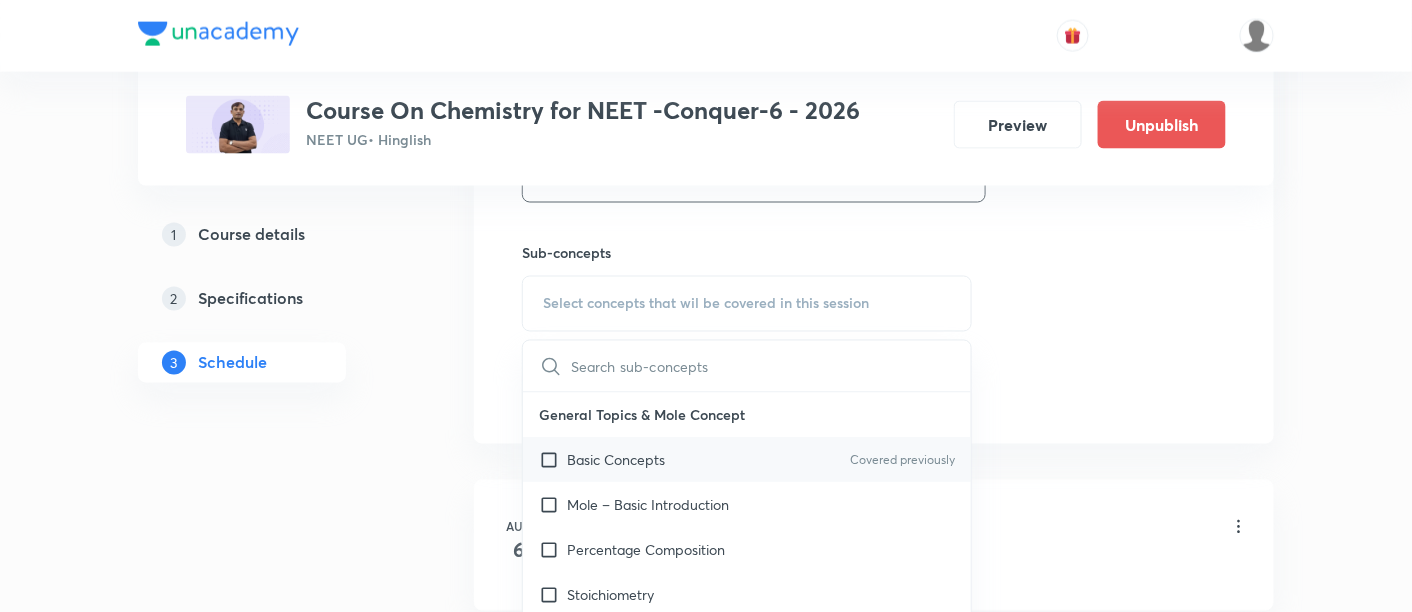 click on "Basic Concepts Covered previously" at bounding box center (747, 460) 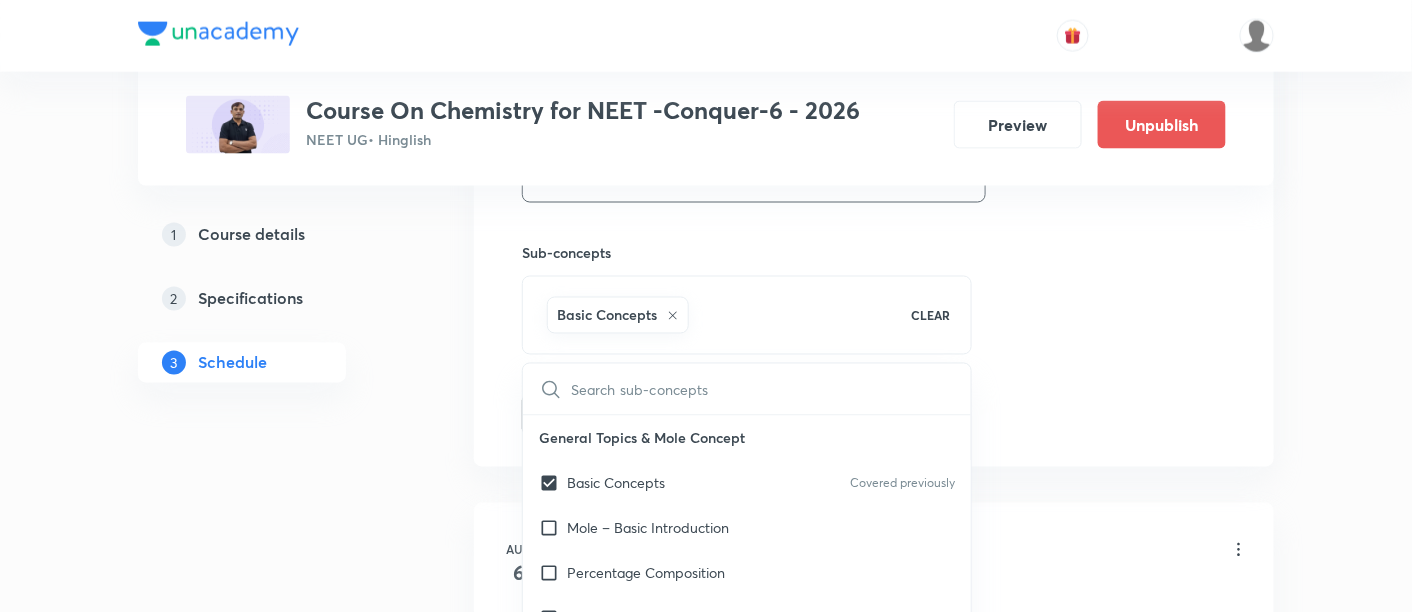 click on "Session  2 Live class Session title 13/99 Bridge Course ​ Schedule for Aug 8, 2025, 2:45 PM ​ Duration (in minutes) 90 ​   Session type Online Offline Room 304 Sub-concepts Basic Concepts CLEAR ​ General Topics & Mole Concept Basic Concepts Covered previously Mole – Basic Introduction Percentage Composition Stoichiometry Principle of Atom Conservation (POAC) Relation between Stoichiometric Quantities Application of Mole Concept: Gravimetric Analysis Electronic Configuration Of Atoms (Hund's rule)  Quantum Numbers (Magnetic Quantum no.) Quantum Numbers(Pauli's Exclusion law) Mean Molar Mass or Molecular Mass Variation of Conductivity with Concentration Mechanism of Corrosion Atomic Structure Discovery Of Electron Some Prerequisites of Physics Discovery Of Protons And Neutrons Atomic Models Representation Of Atom With Electrons And Neutrons Nature of Waves Nature Of Electromagnetic Radiation Planck’S Quantum Theory Spectra-Continuous and Discontinuous Spectrum Bohr’s Model For Hydrogen Atom Wave" at bounding box center [874, -46] 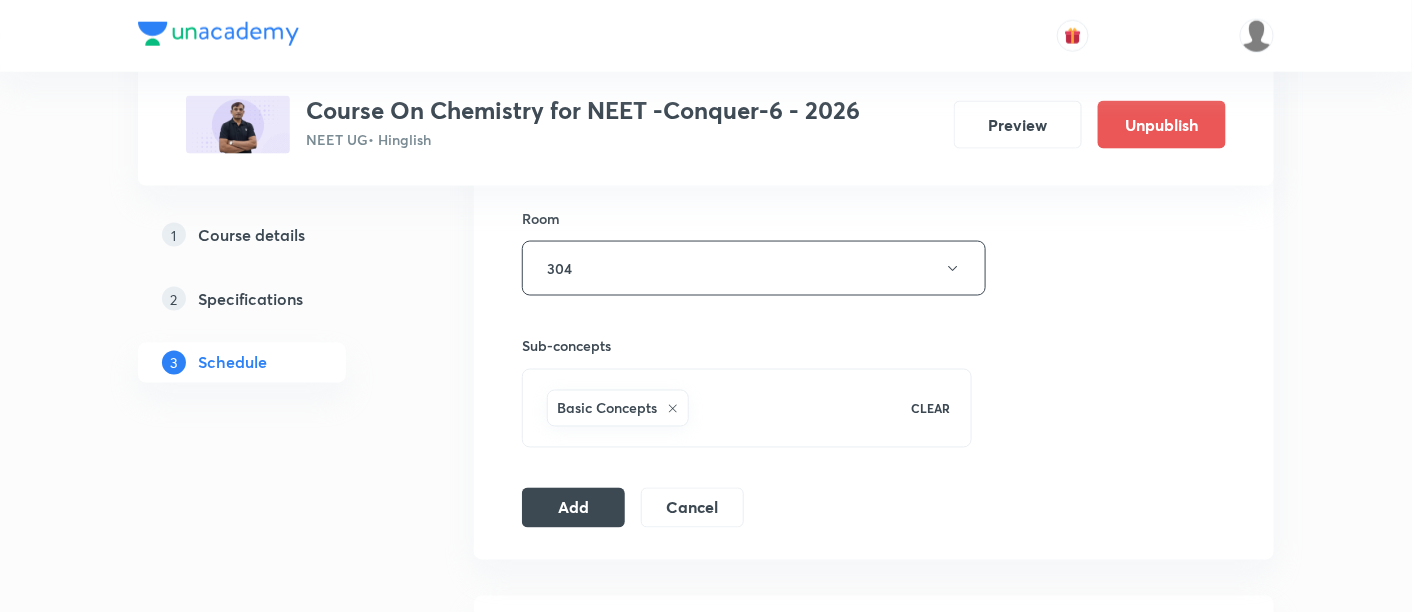 scroll, scrollTop: 874, scrollLeft: 0, axis: vertical 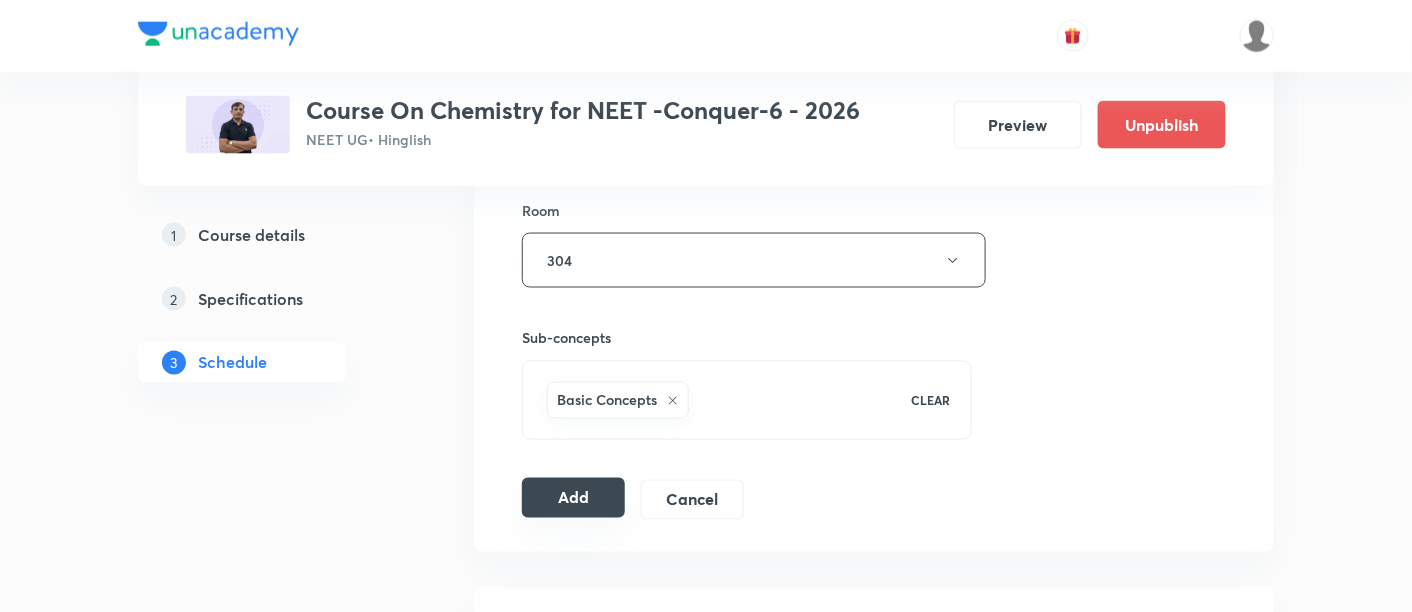 click on "Add" at bounding box center [573, 498] 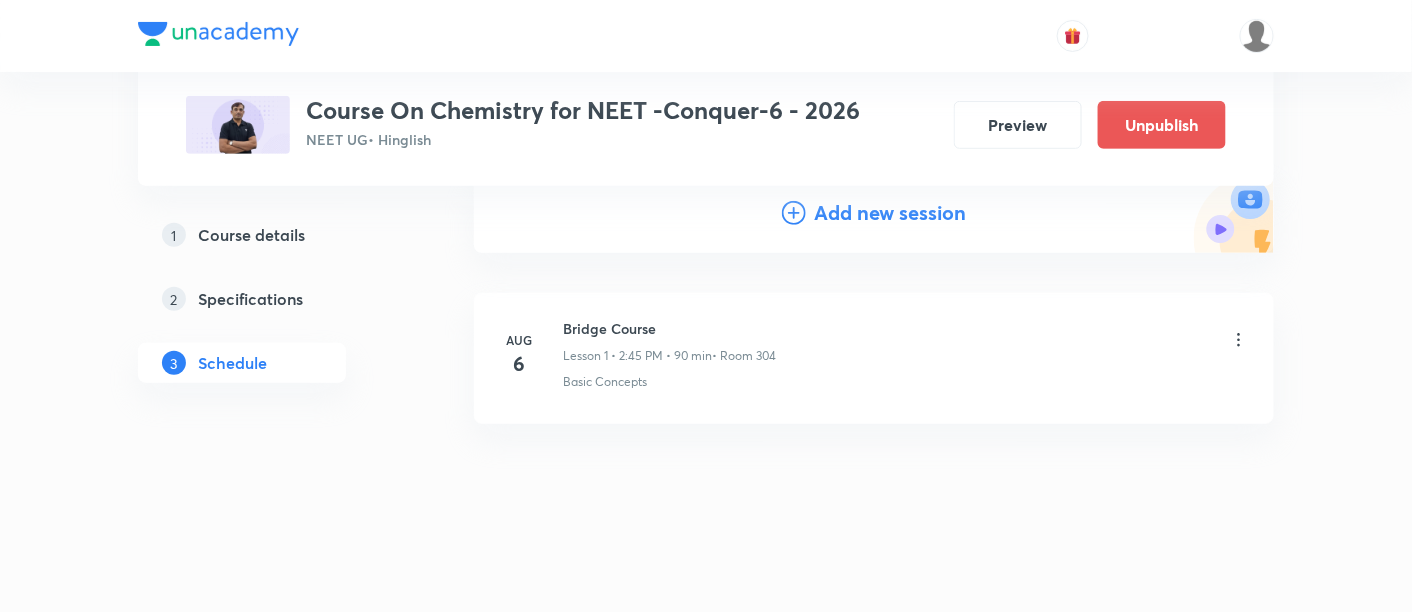 scroll, scrollTop: 225, scrollLeft: 0, axis: vertical 